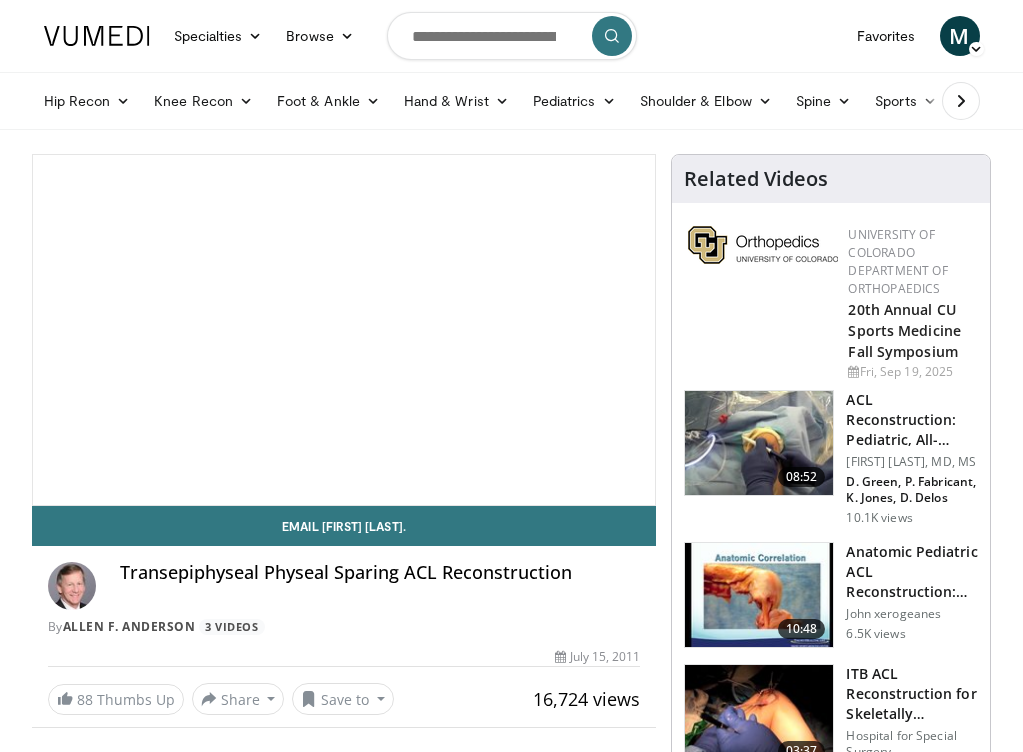 scroll, scrollTop: 0, scrollLeft: 0, axis: both 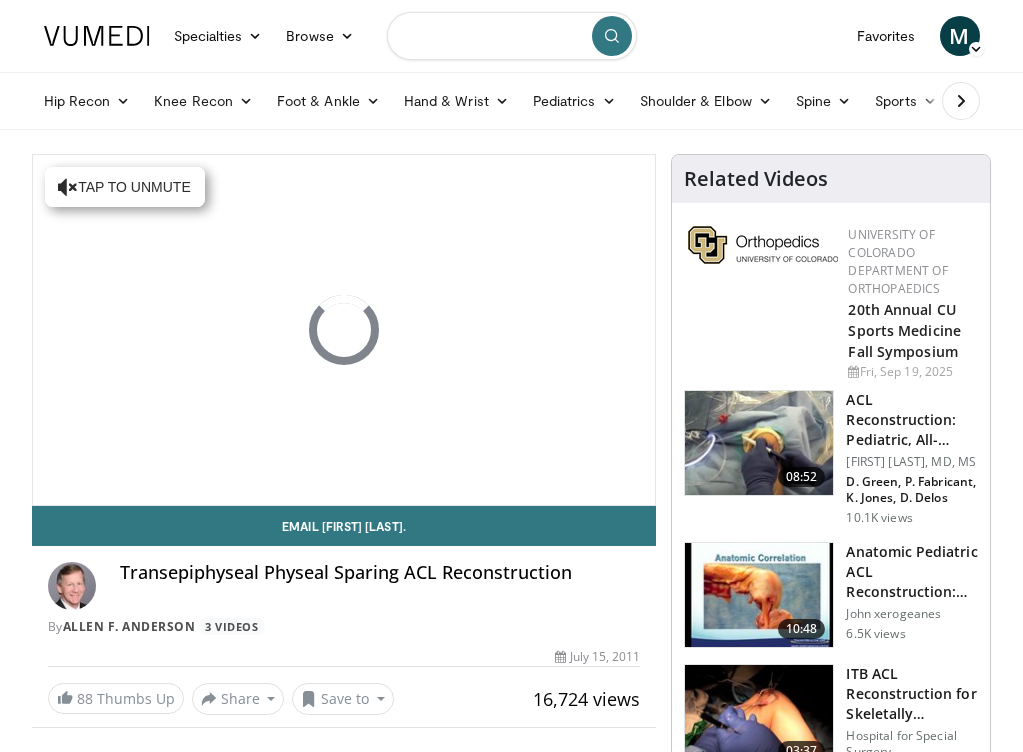 click at bounding box center [512, 36] 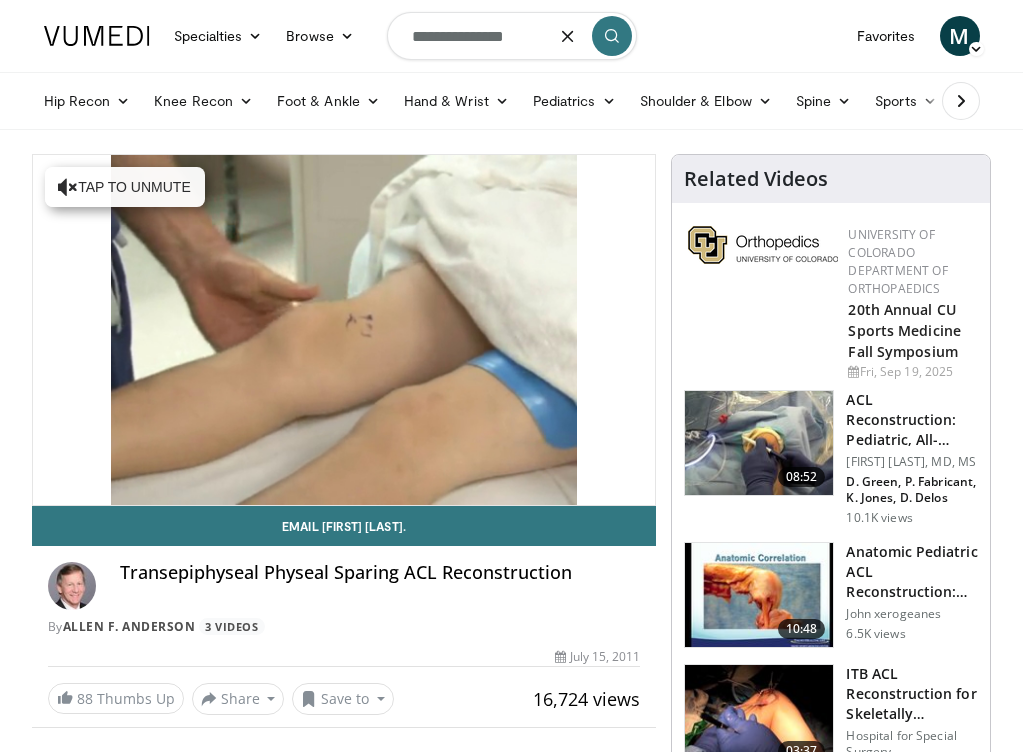 type on "**********" 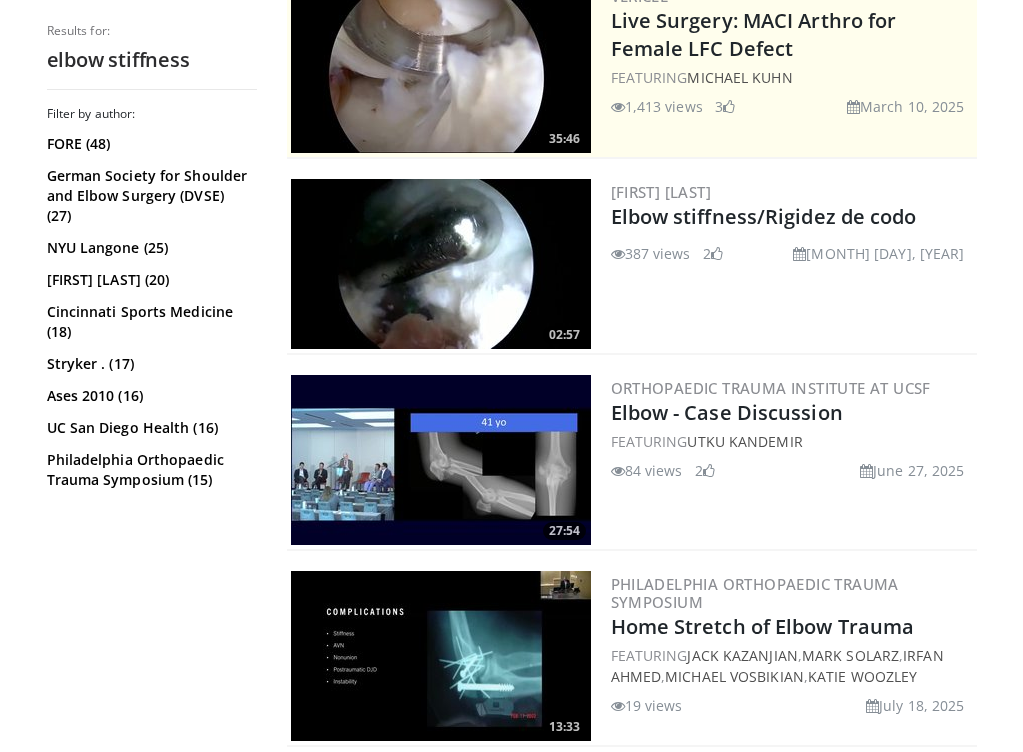 scroll, scrollTop: 443, scrollLeft: 0, axis: vertical 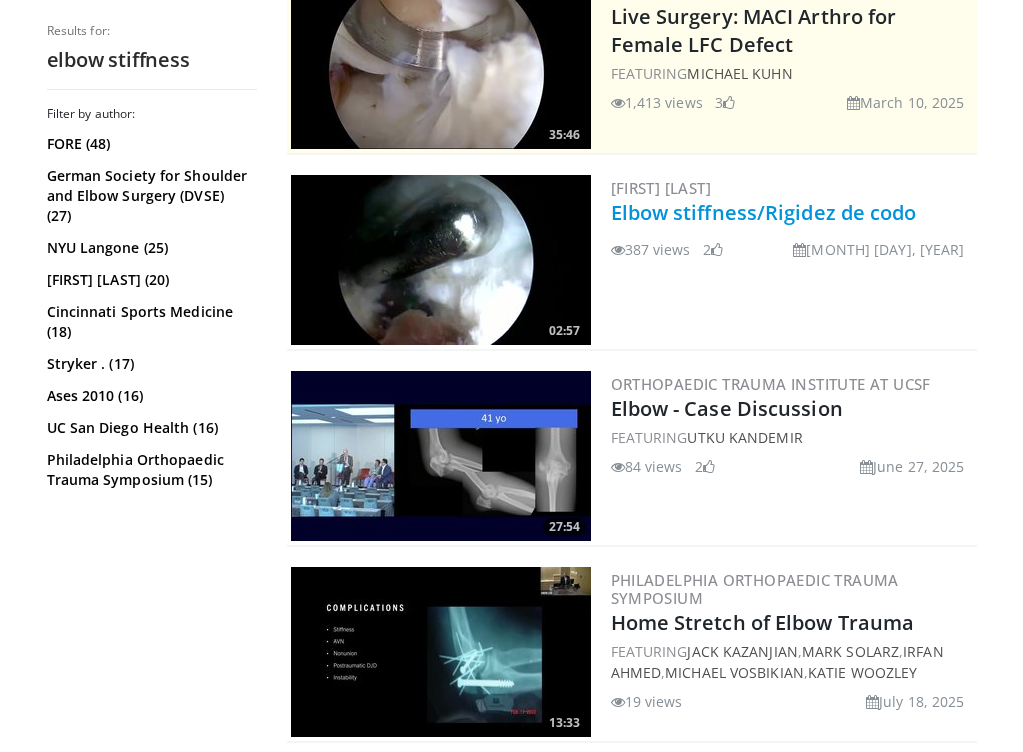 click on "Elbow stiffness/Rigidez de codo" at bounding box center (764, 212) 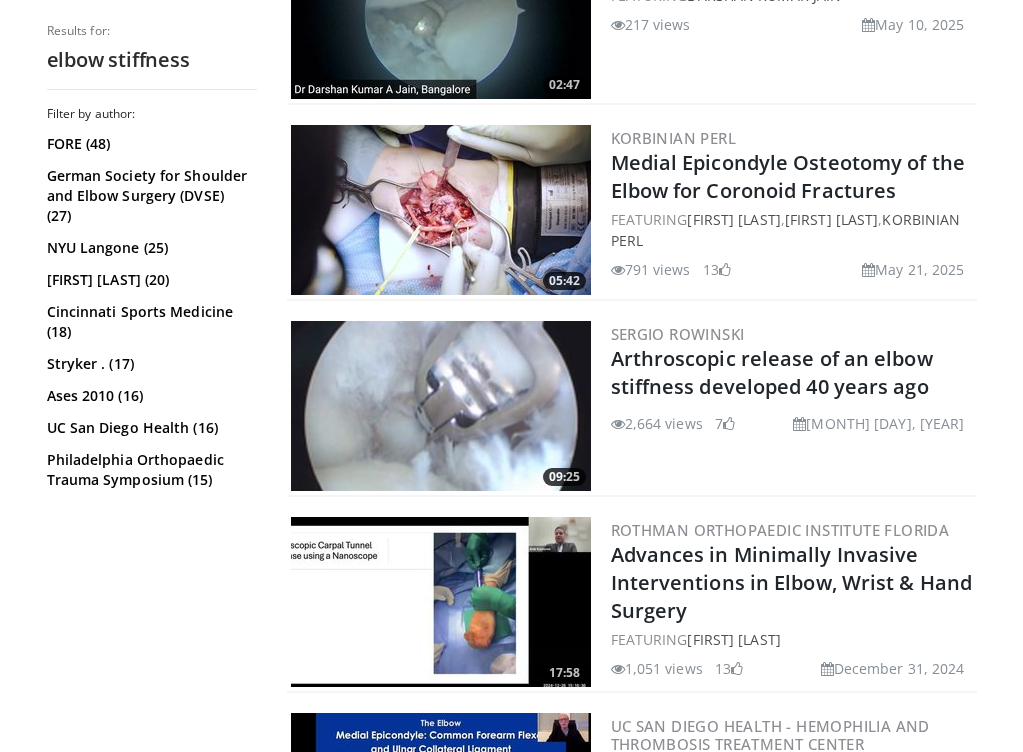 scroll, scrollTop: 1292, scrollLeft: 2, axis: both 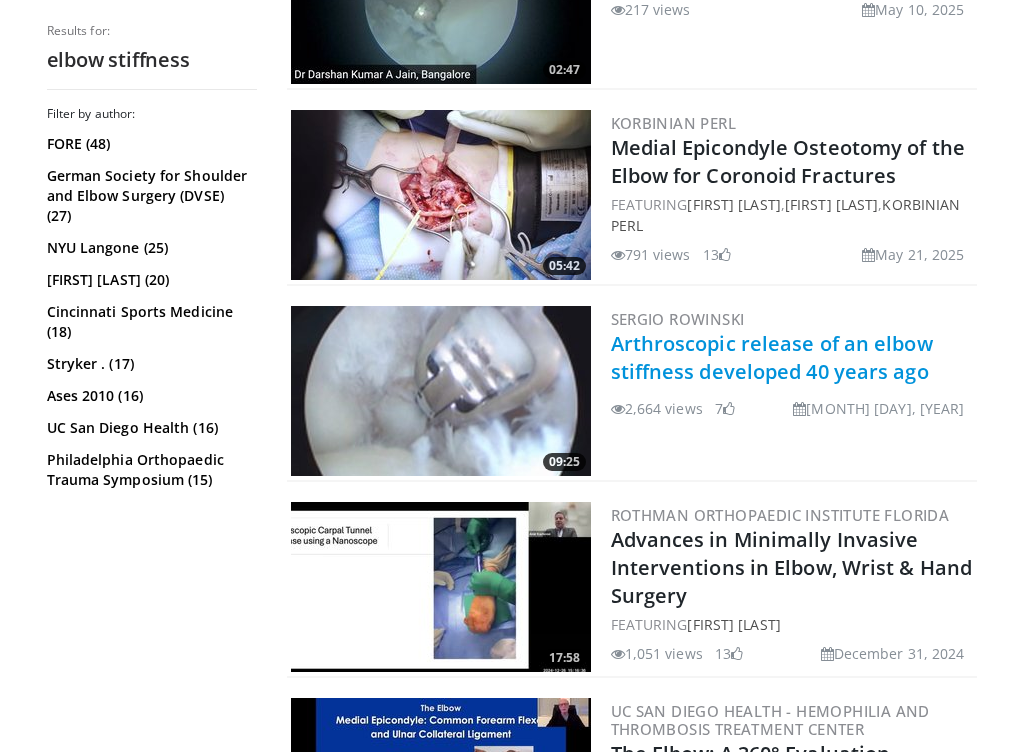click on "Arthroscopic release of an elbow stiffness developed 40 years ago" at bounding box center [772, 357] 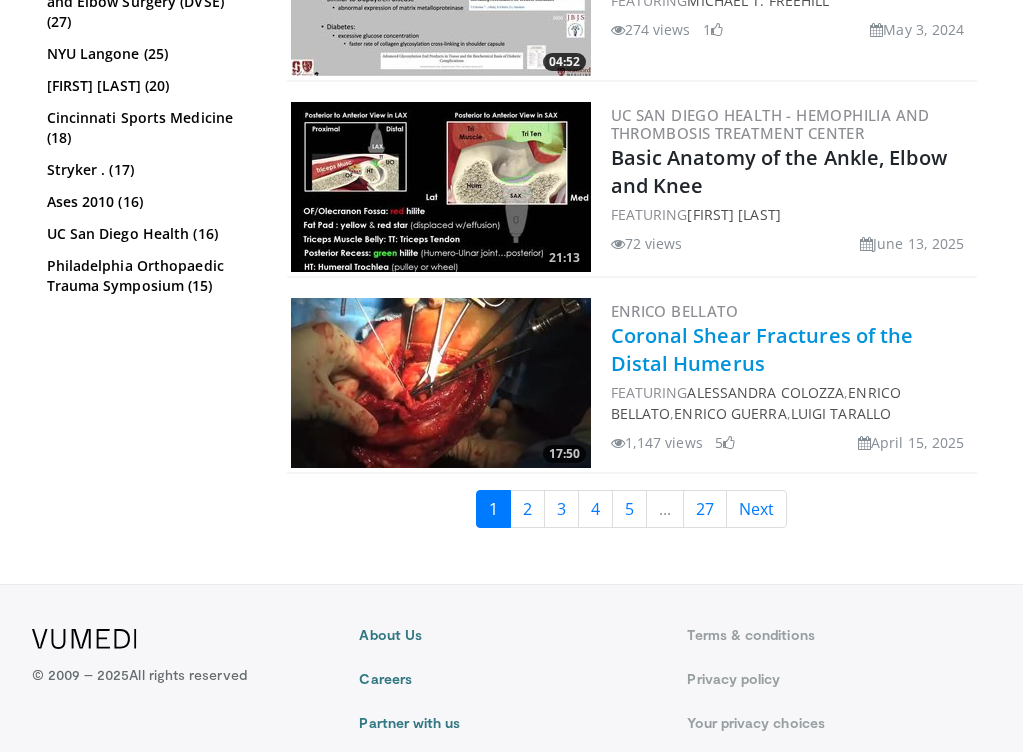 scroll, scrollTop: 4880, scrollLeft: 1, axis: both 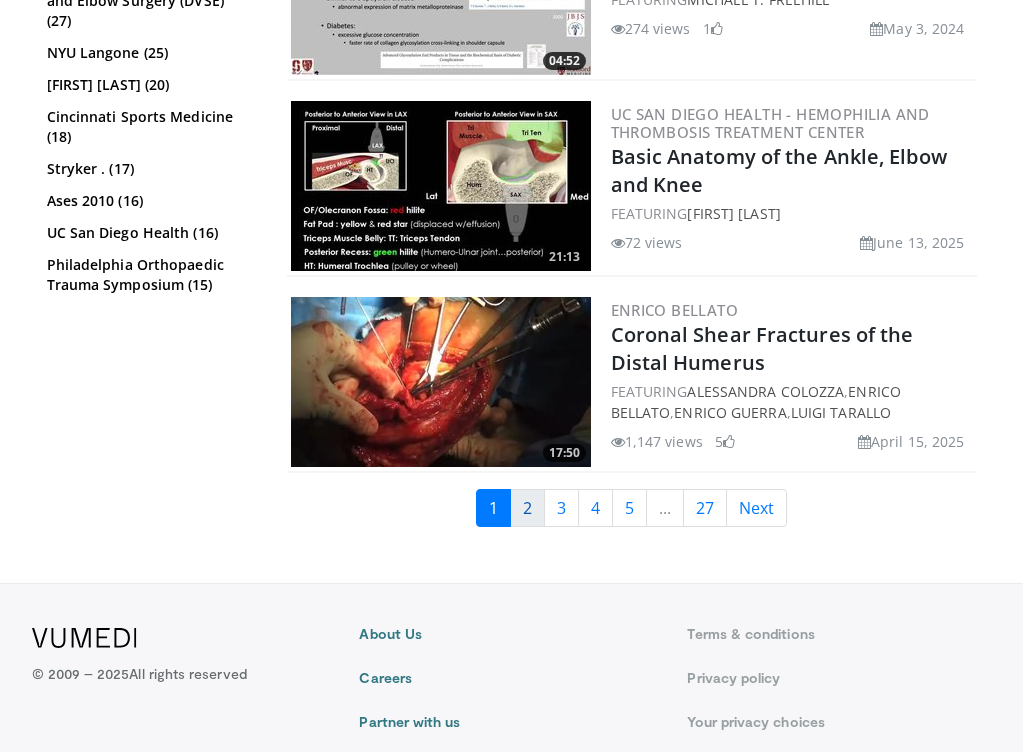 click on "2" at bounding box center (527, 508) 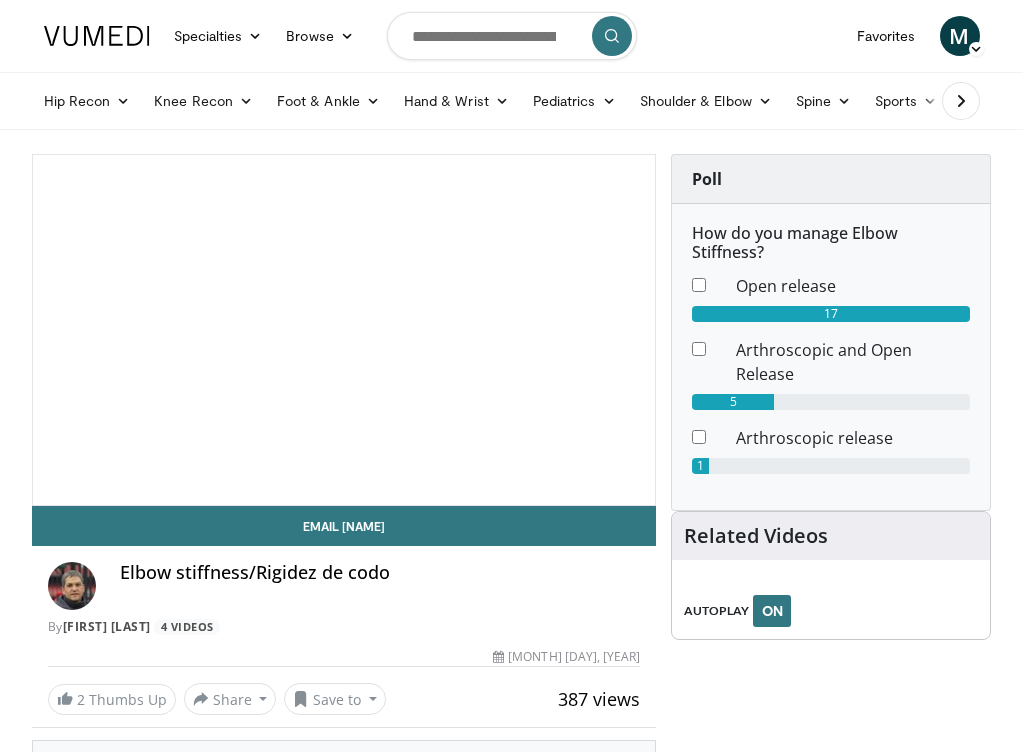 scroll, scrollTop: 0, scrollLeft: 0, axis: both 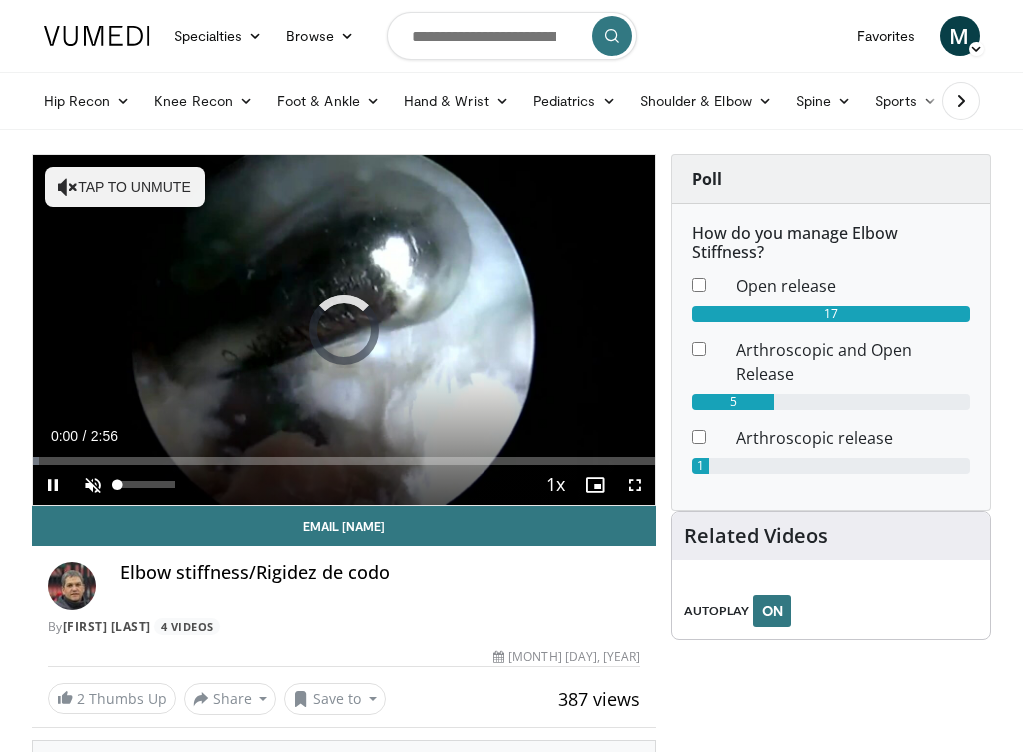 click at bounding box center [93, 485] 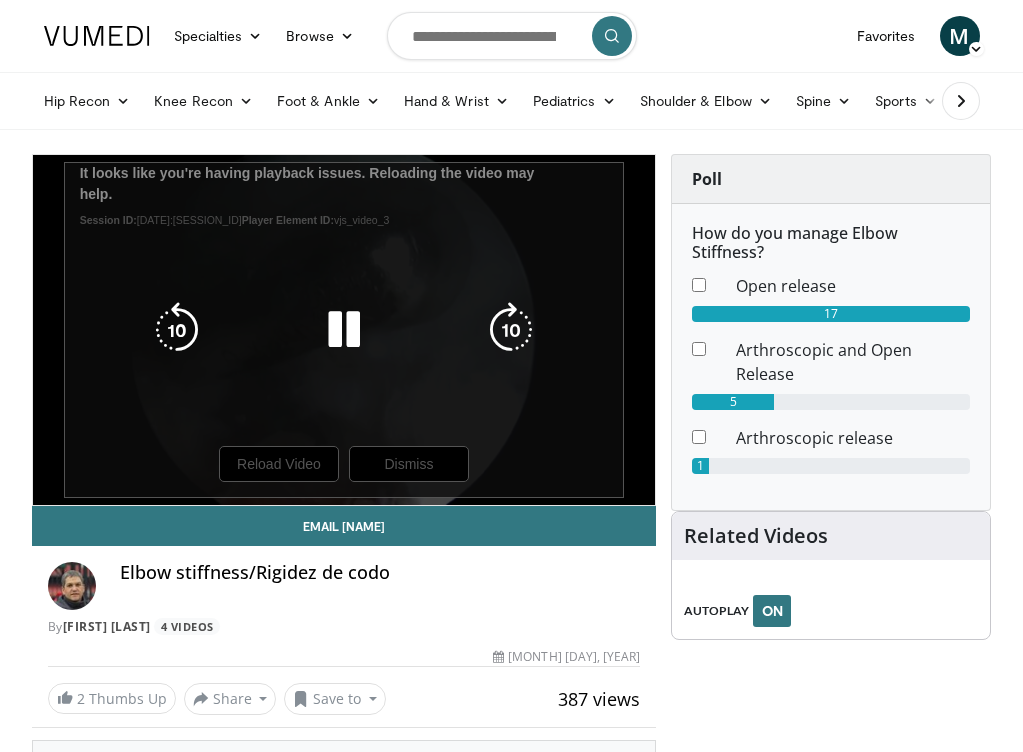 click on "10 seconds
Tap to unmute" at bounding box center [344, 330] 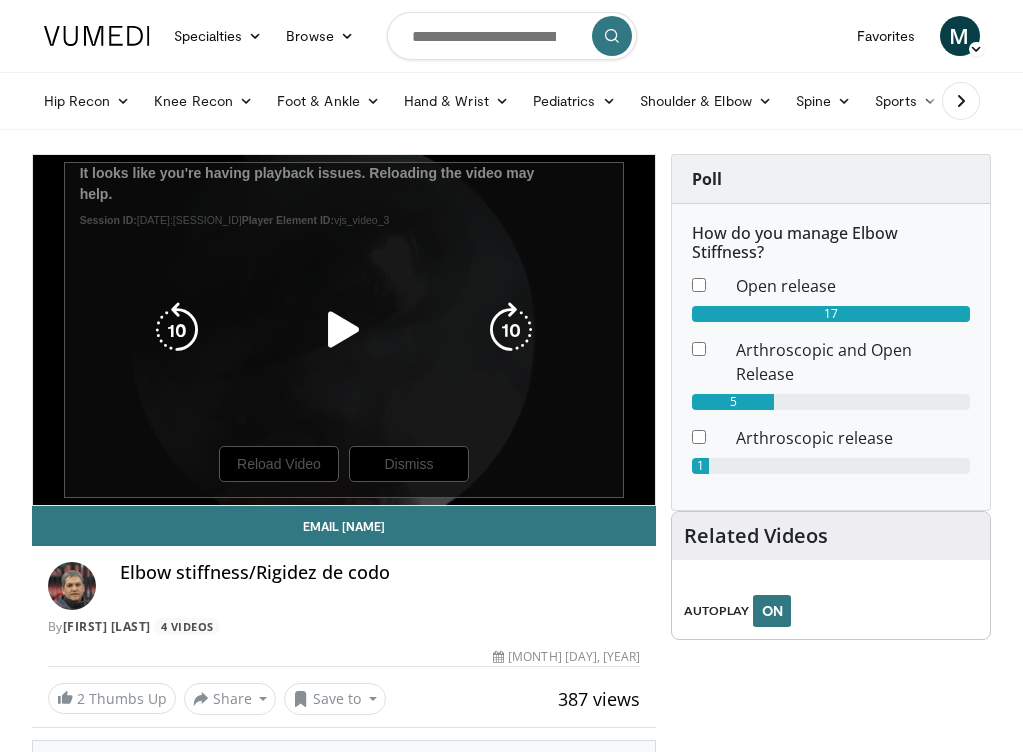 click at bounding box center (344, 330) 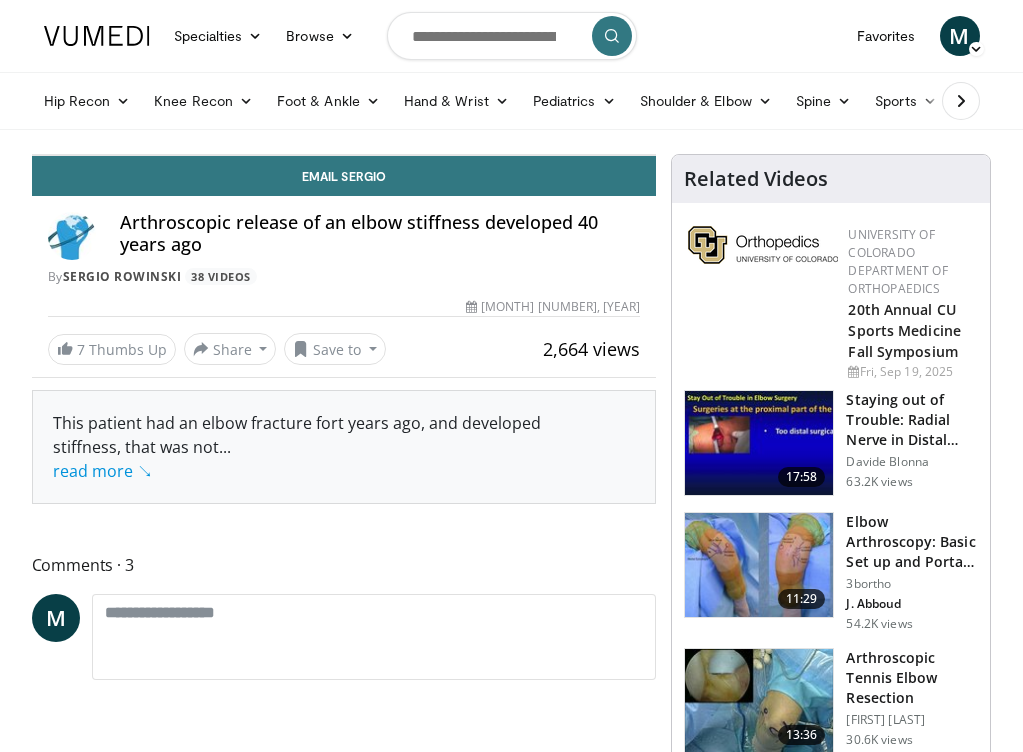 scroll, scrollTop: 0, scrollLeft: 0, axis: both 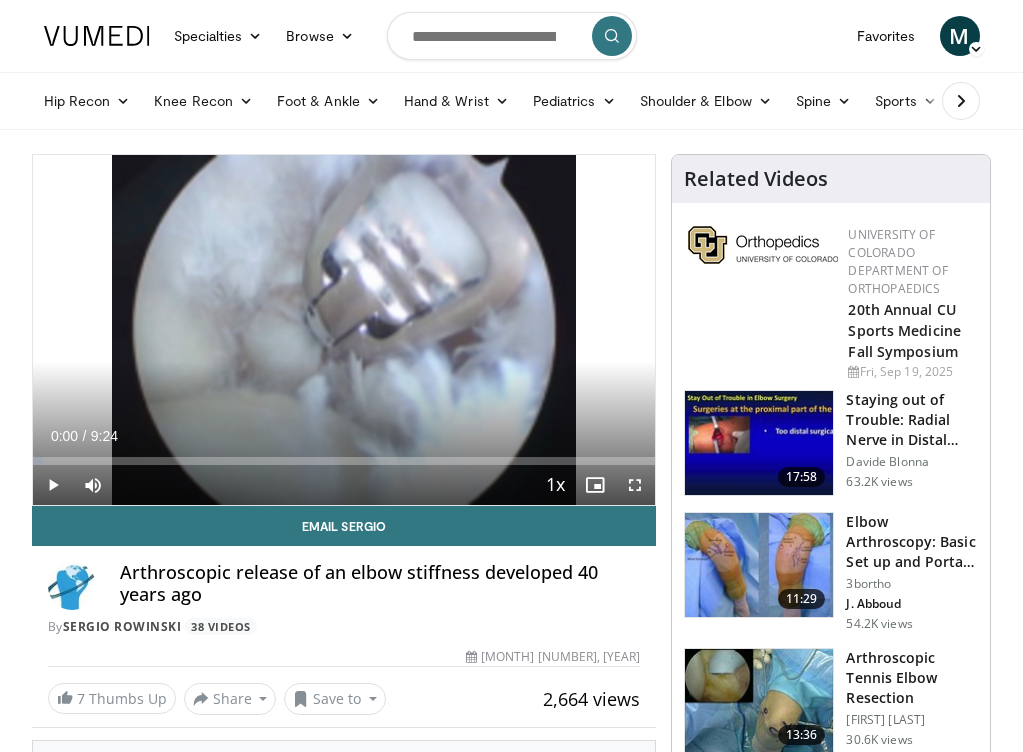 click at bounding box center (53, 485) 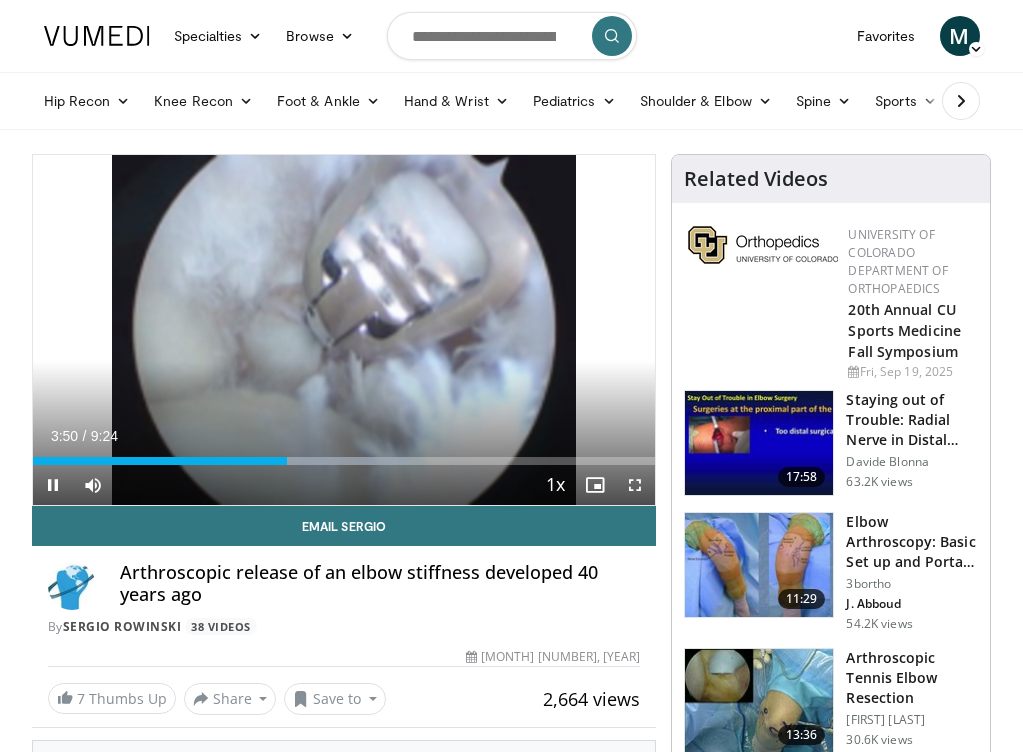 click at bounding box center (53, 485) 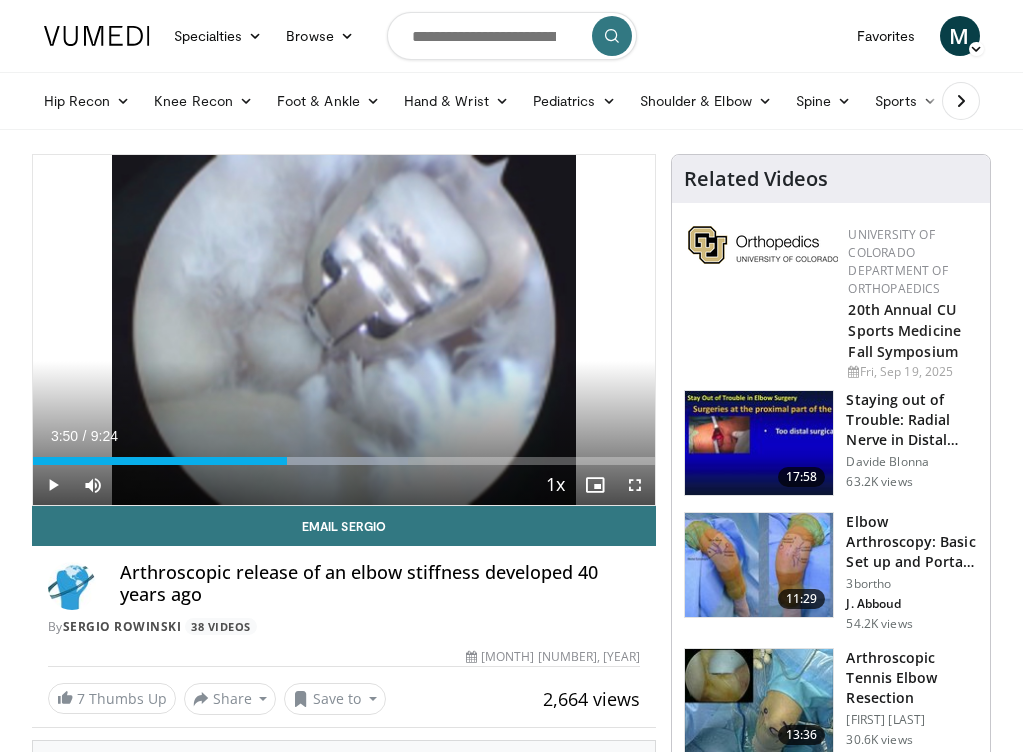 click at bounding box center (53, 485) 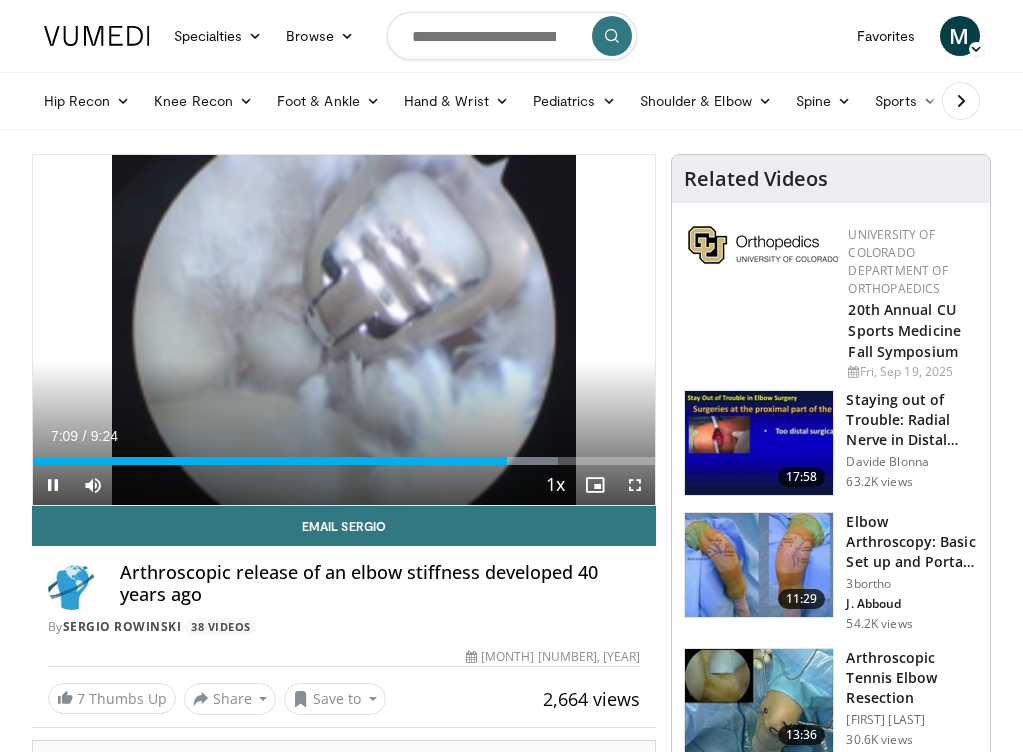 click at bounding box center [53, 485] 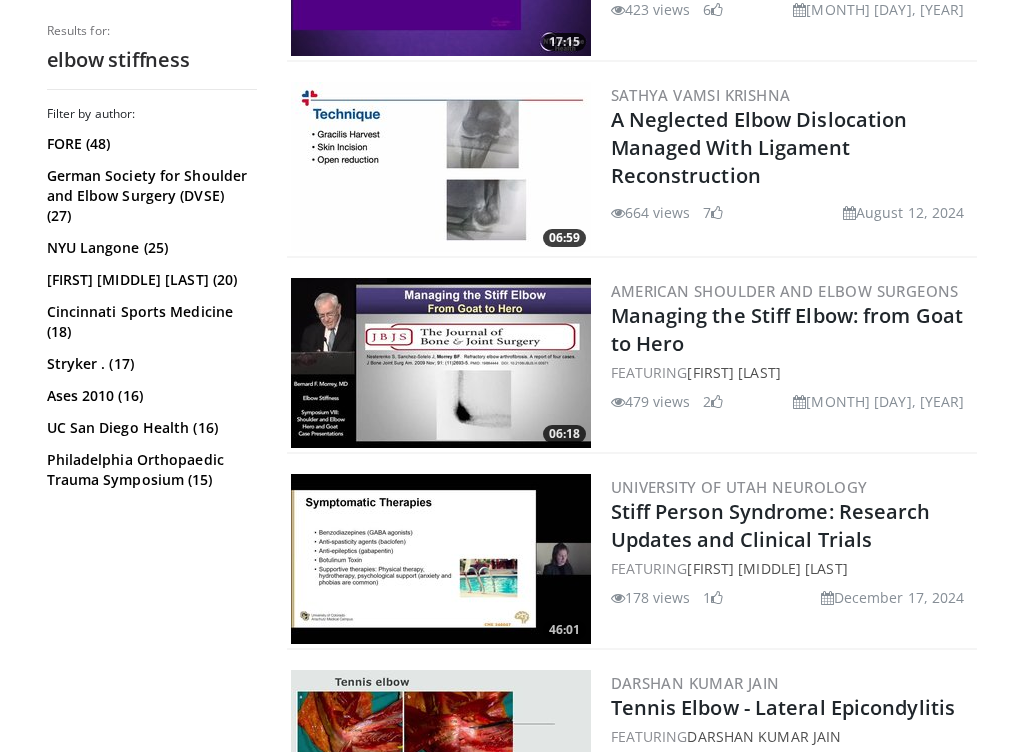 scroll, scrollTop: 775, scrollLeft: 0, axis: vertical 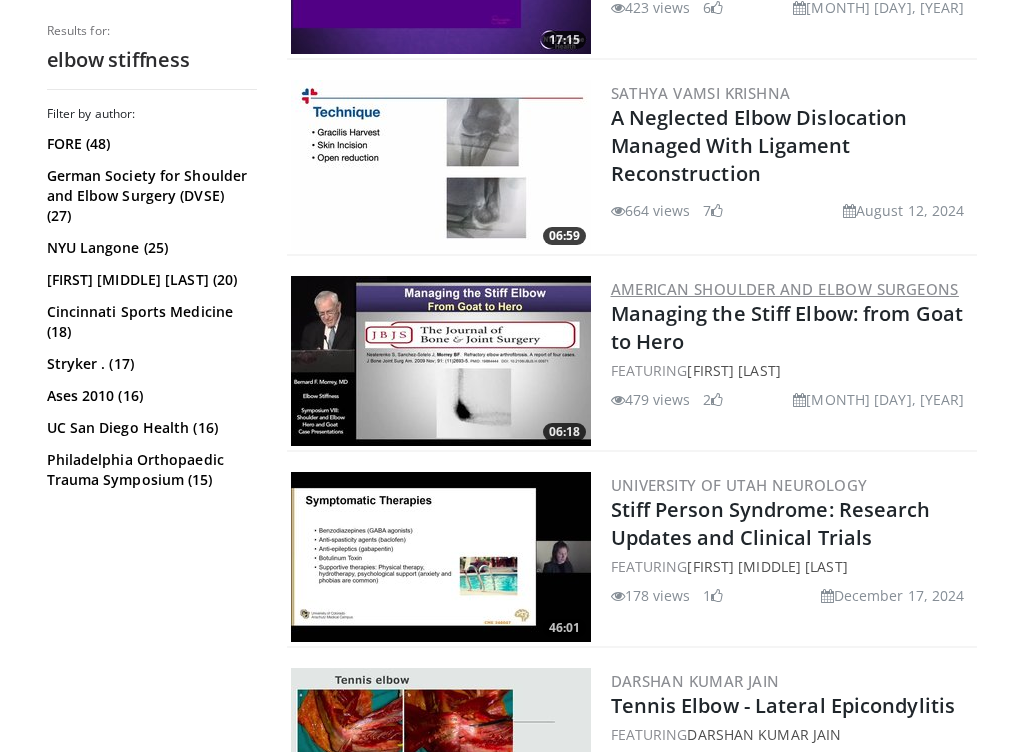 click on "American Shoulder and Elbow Surgeons" at bounding box center (785, 289) 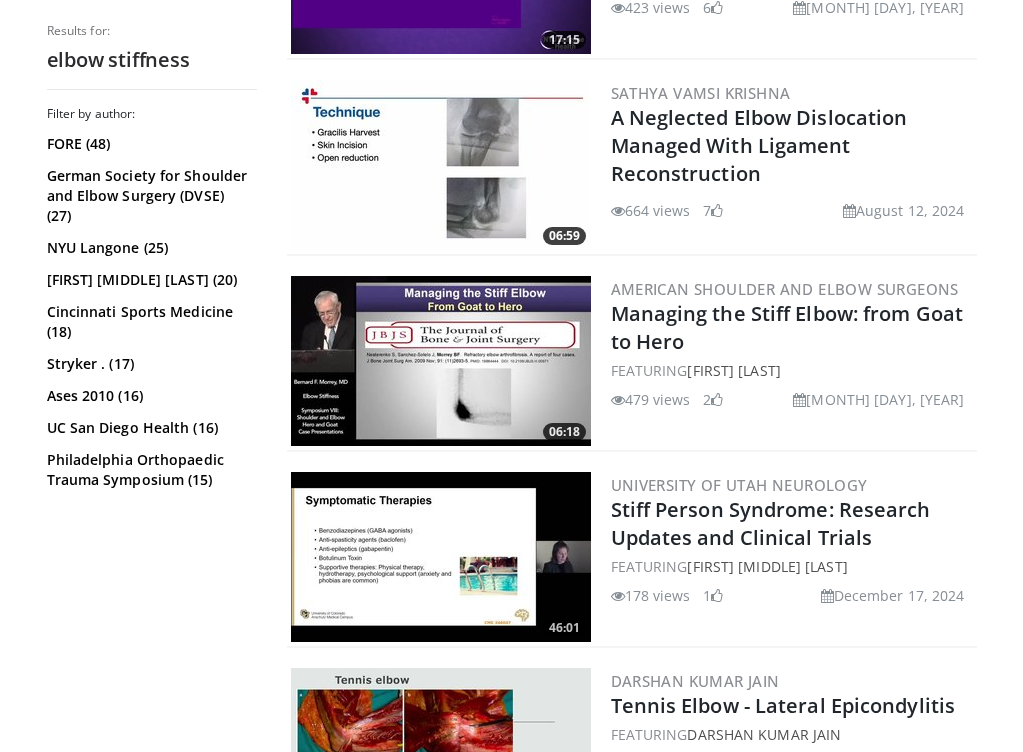 click at bounding box center [441, 361] 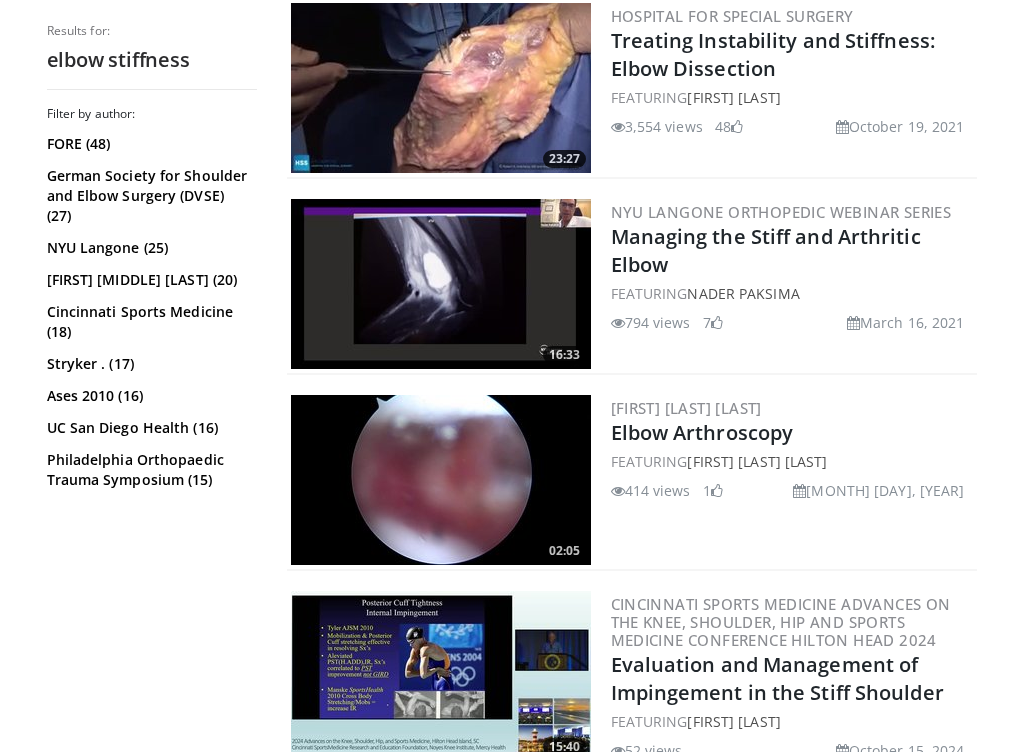 scroll, scrollTop: 2425, scrollLeft: 0, axis: vertical 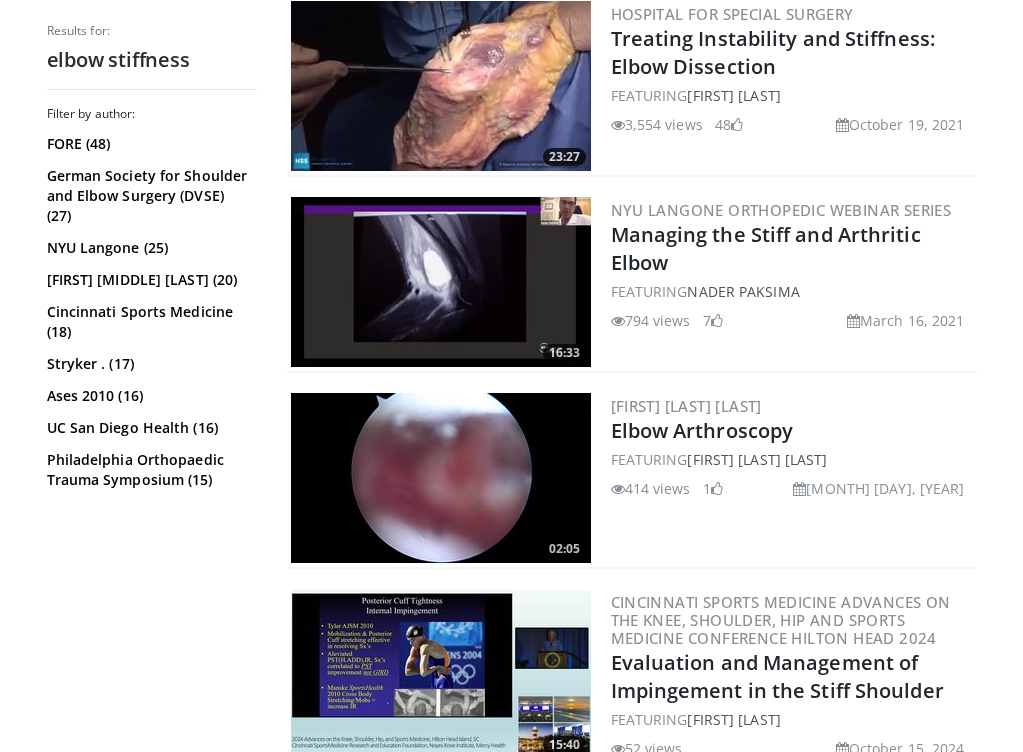 click at bounding box center [441, 282] 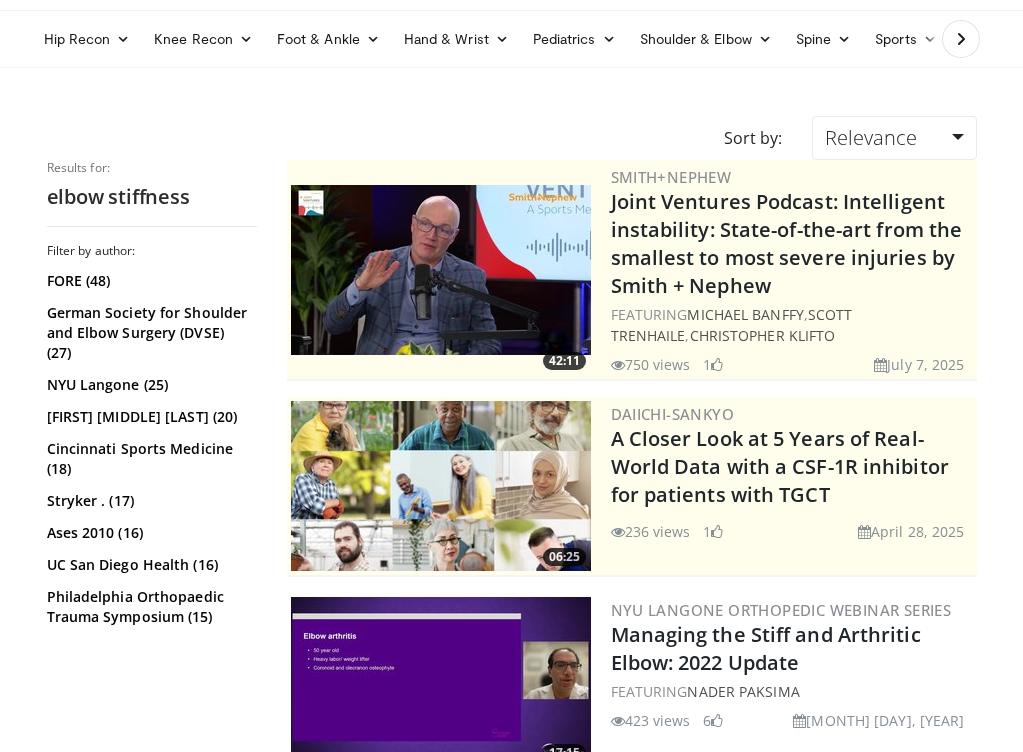 scroll, scrollTop: 43, scrollLeft: 0, axis: vertical 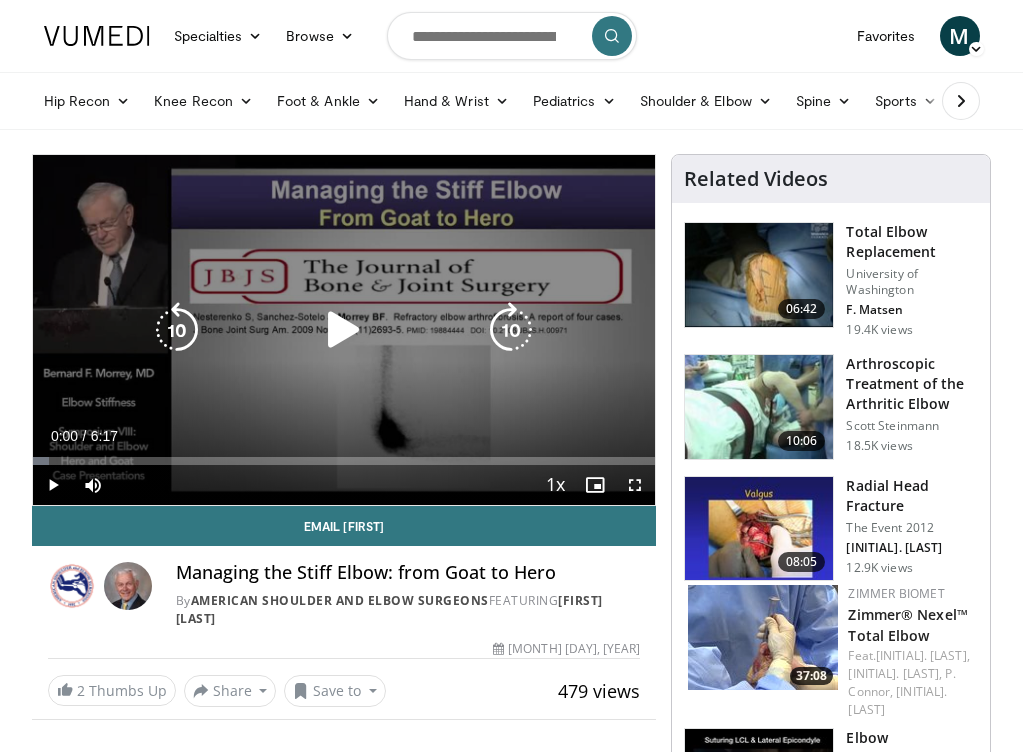 click at bounding box center (344, 330) 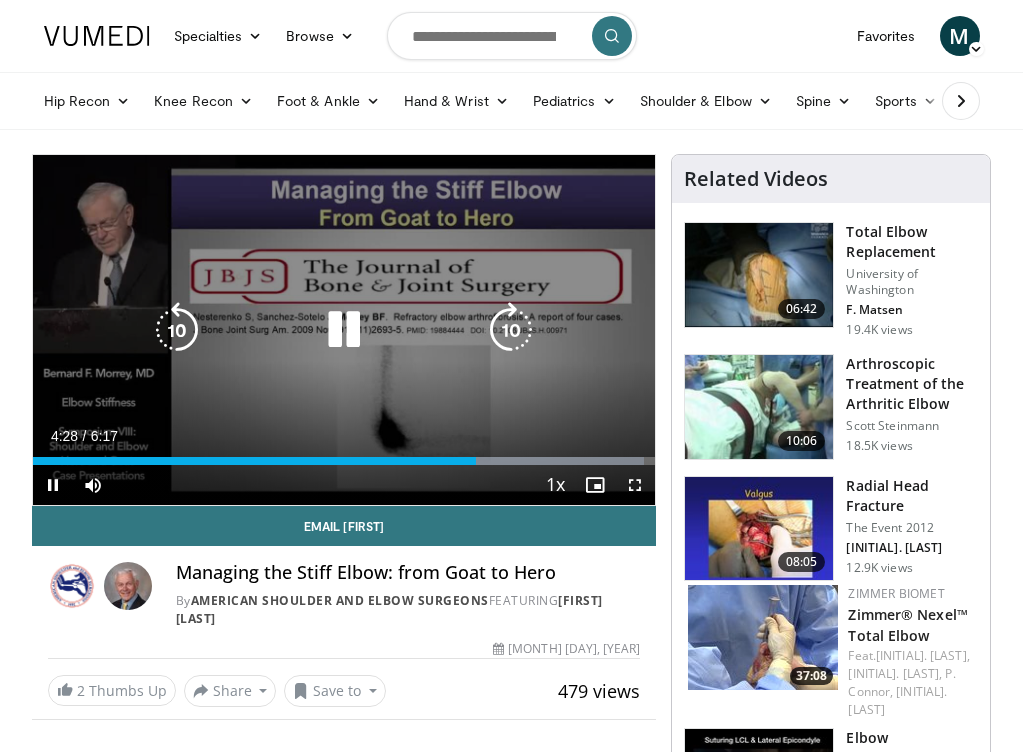 click at bounding box center [344, 330] 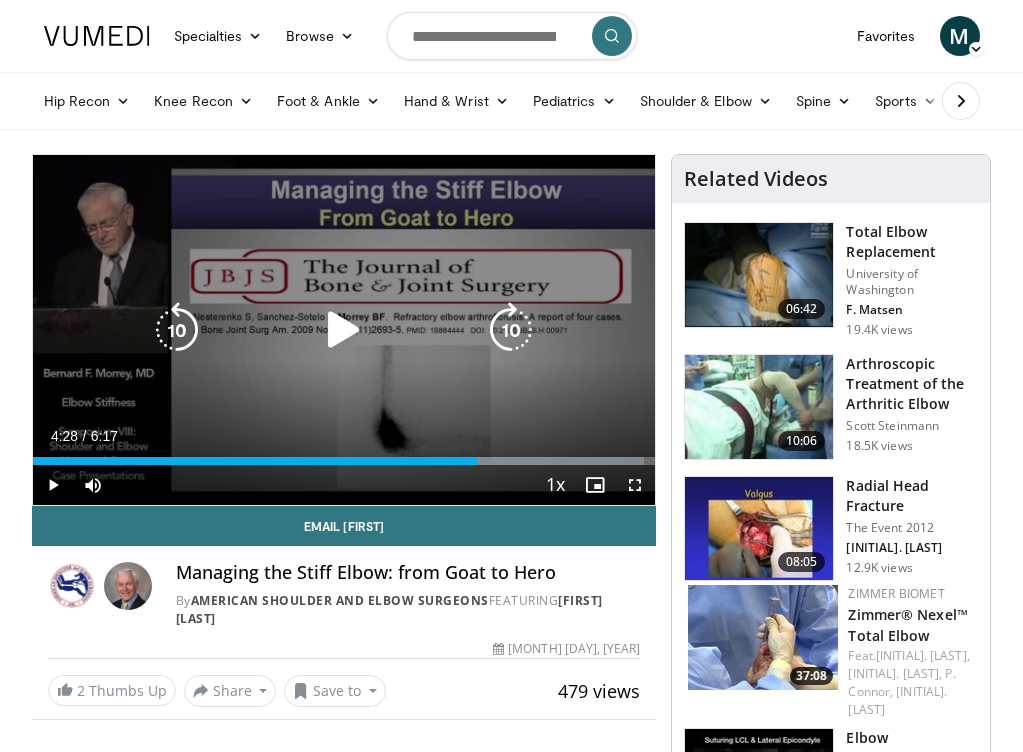 click at bounding box center (344, 330) 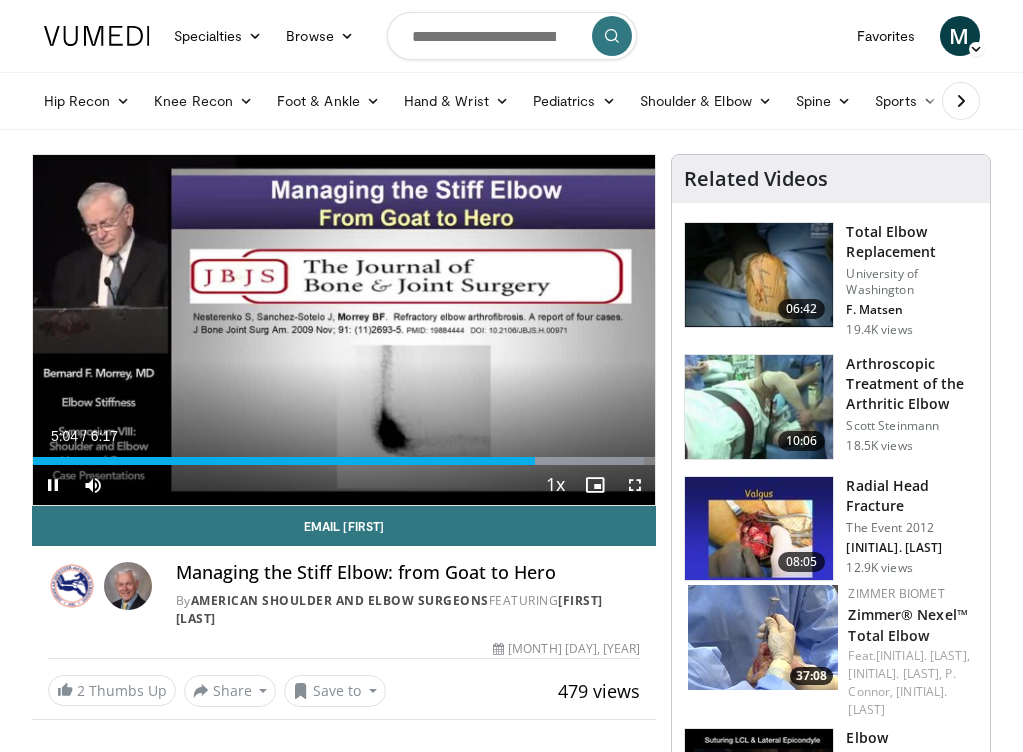 click at bounding box center (53, 485) 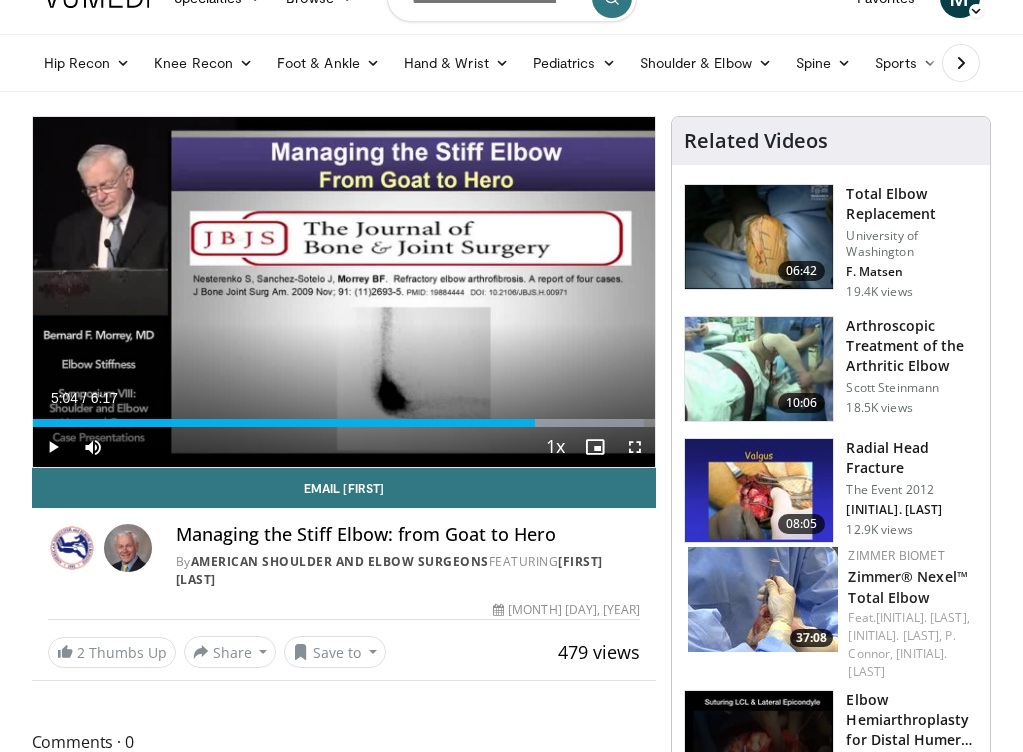 scroll, scrollTop: 22, scrollLeft: 0, axis: vertical 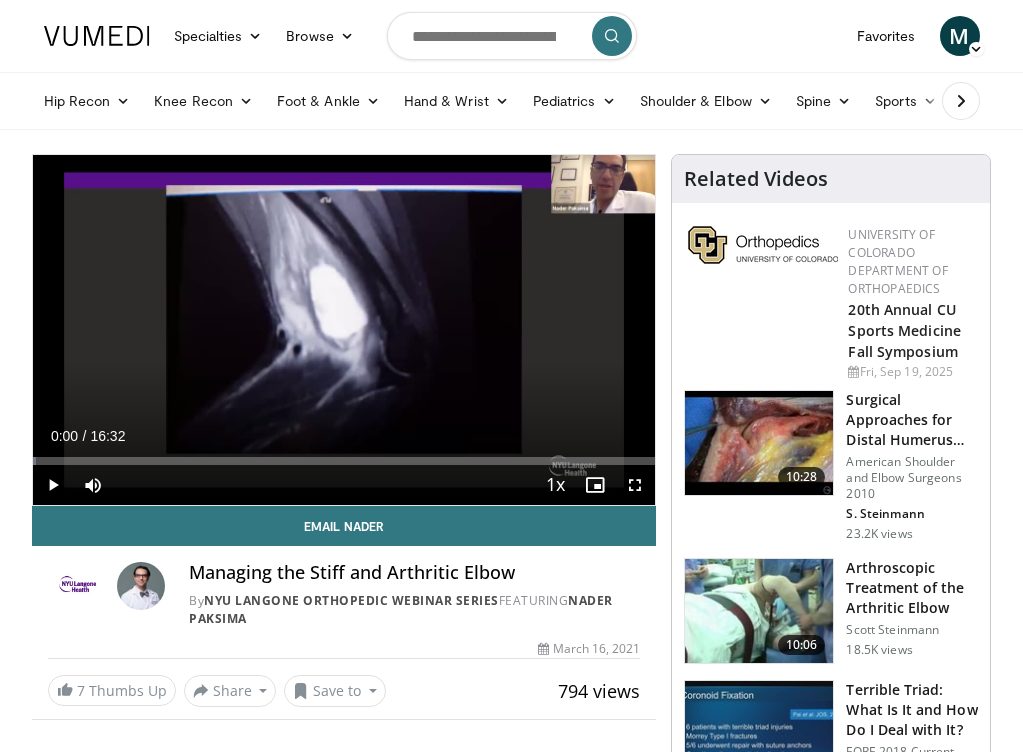 click at bounding box center [53, 485] 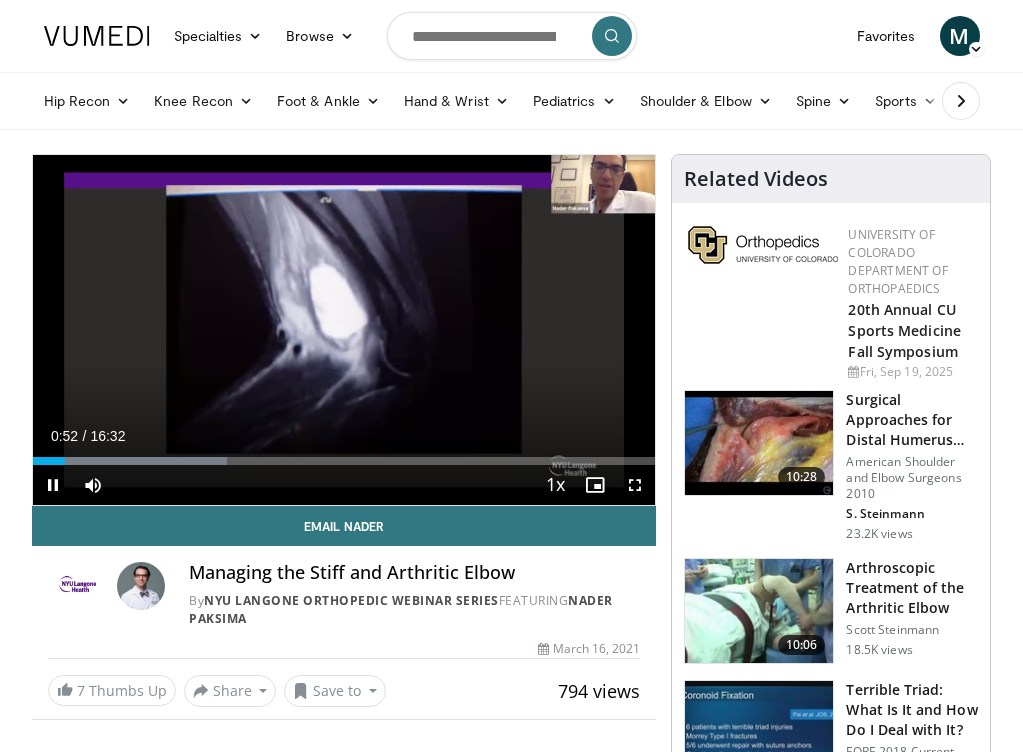 click at bounding box center [53, 485] 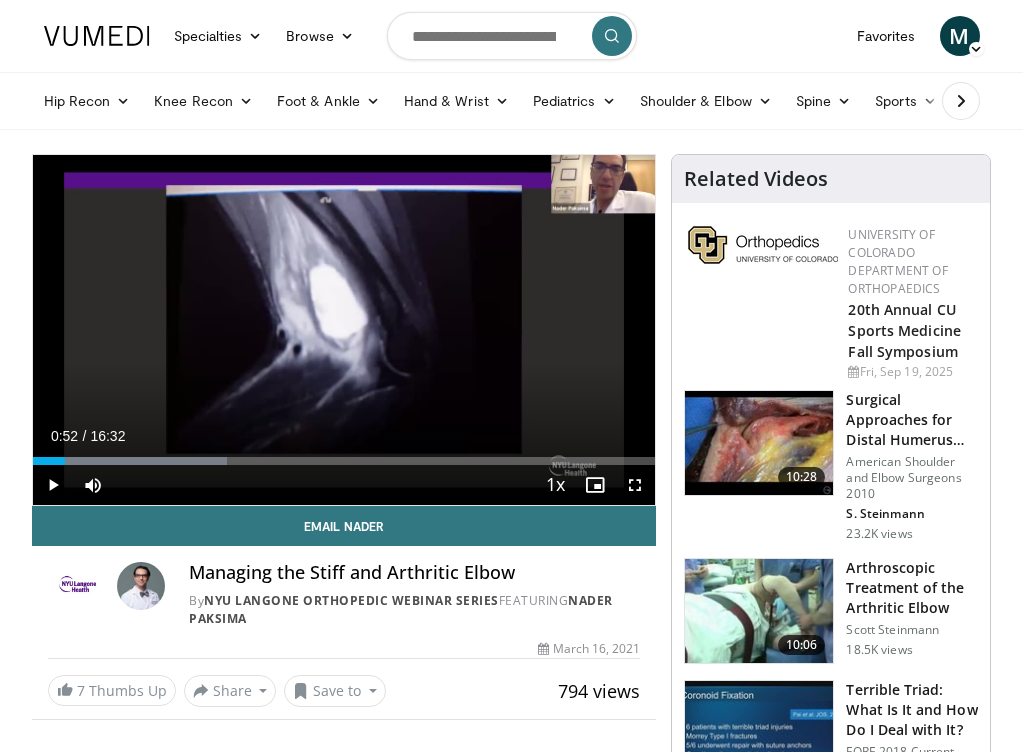 click at bounding box center (53, 485) 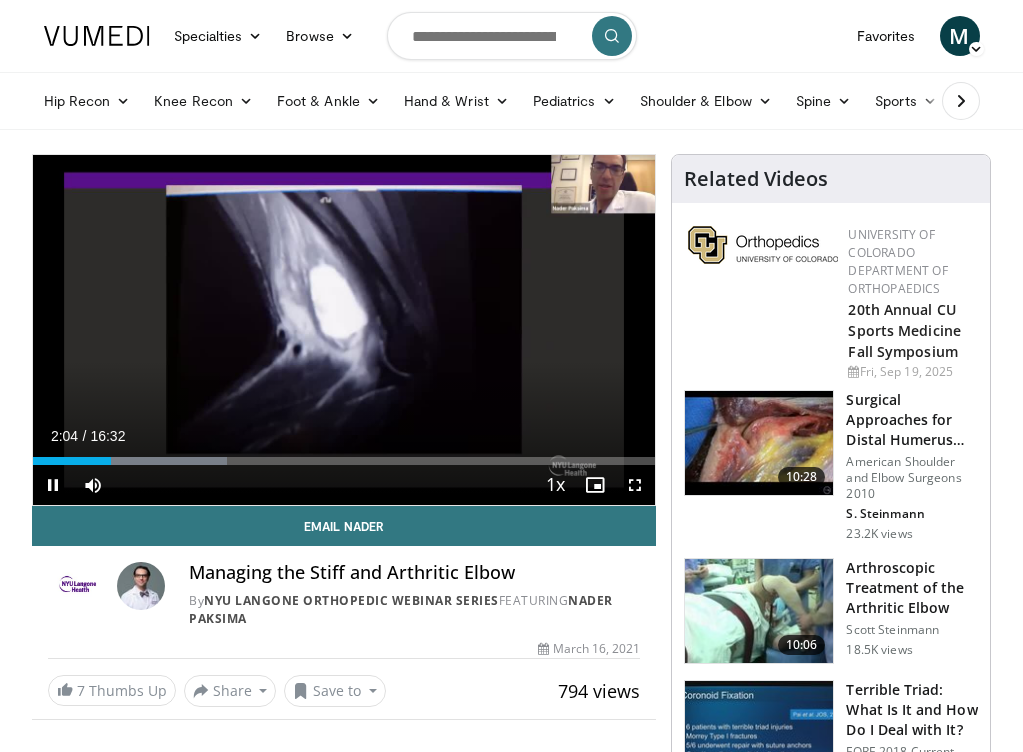 click at bounding box center [53, 485] 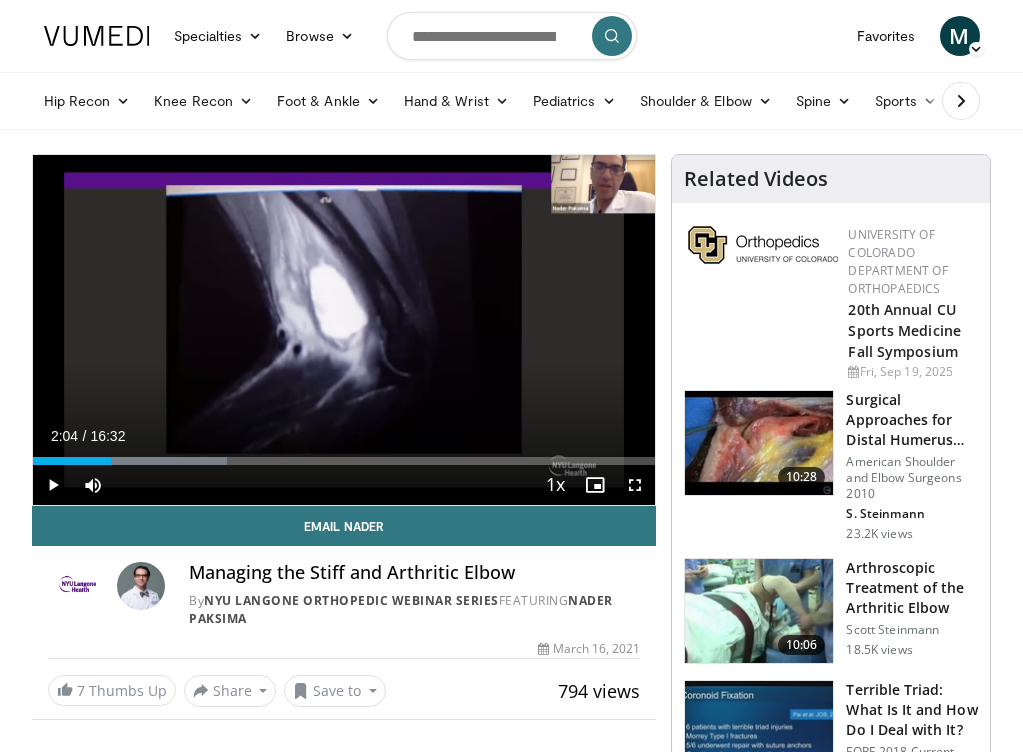 click at bounding box center [53, 485] 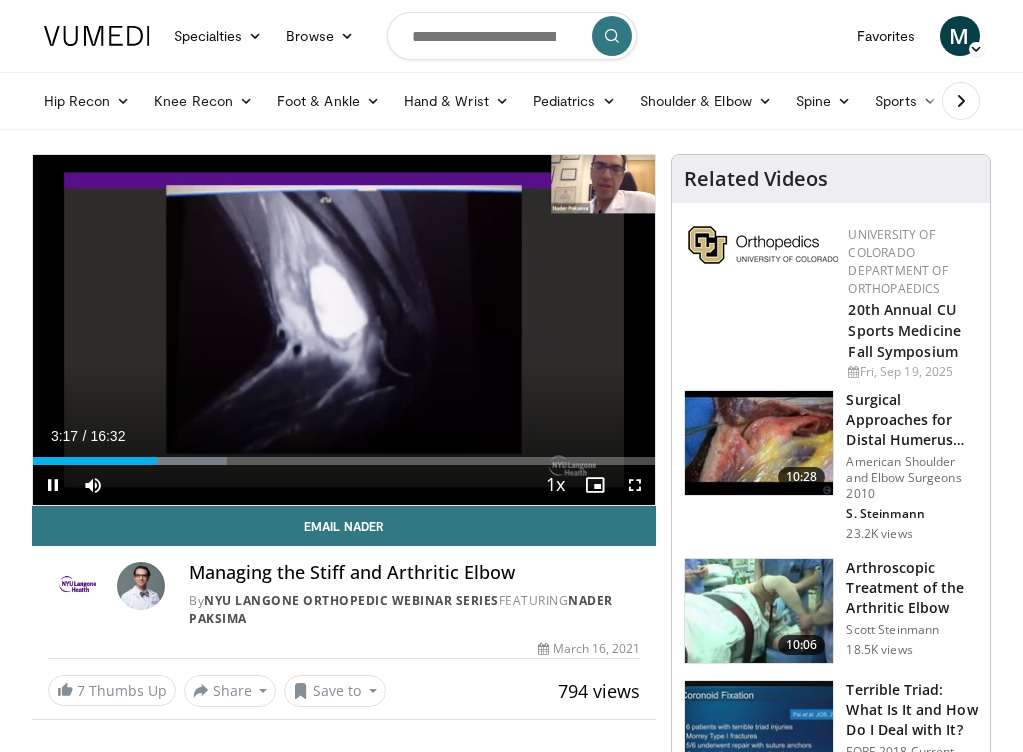 click at bounding box center [53, 485] 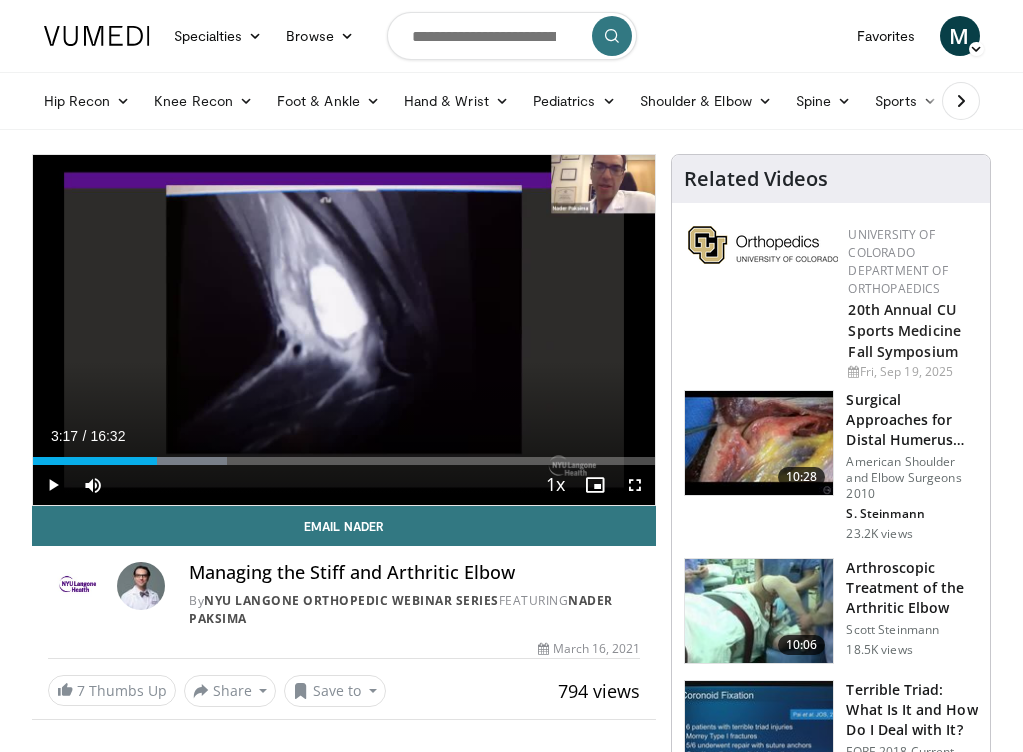 click at bounding box center [635, 485] 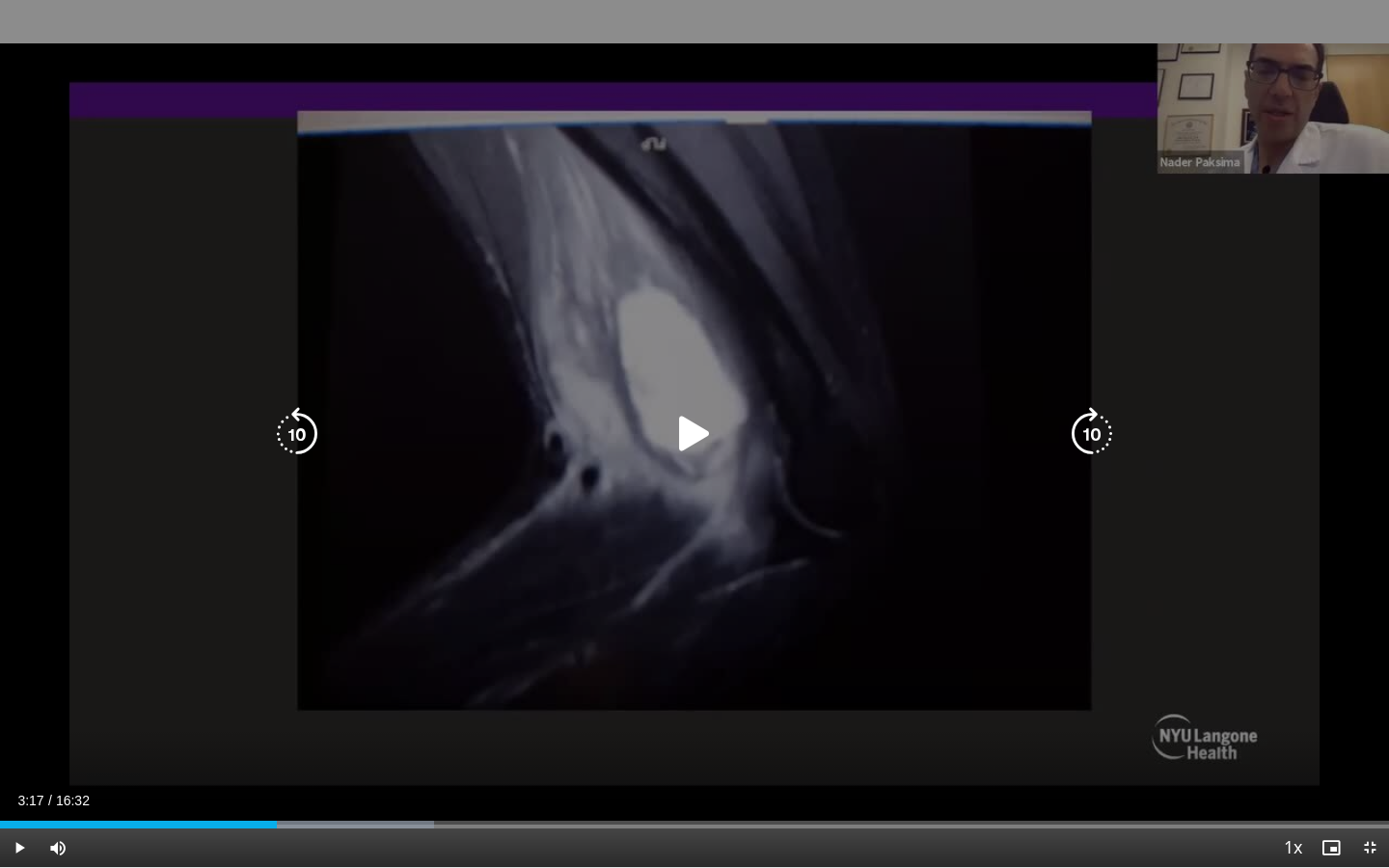 click at bounding box center (694, 434) 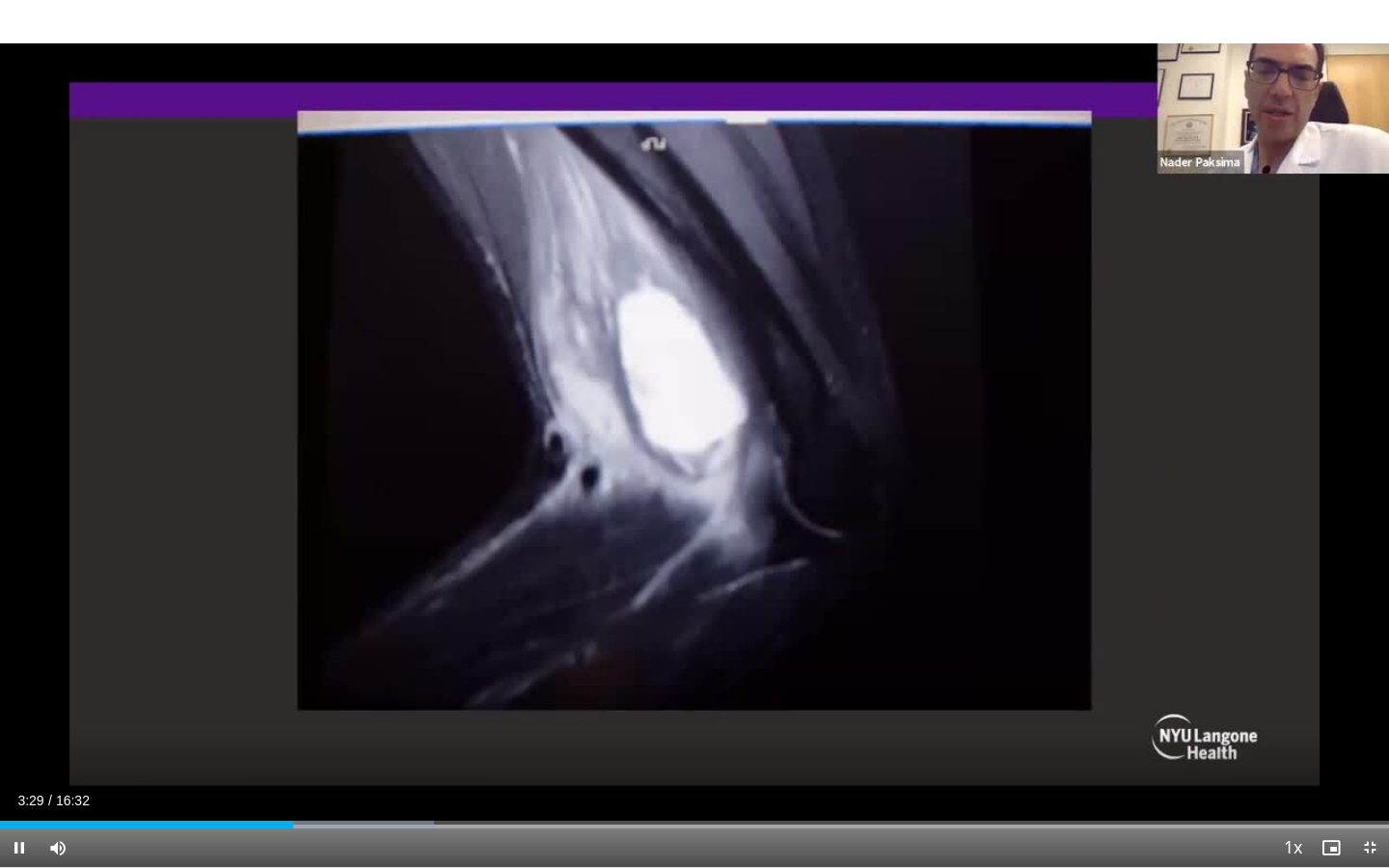 click at bounding box center (19, 848) 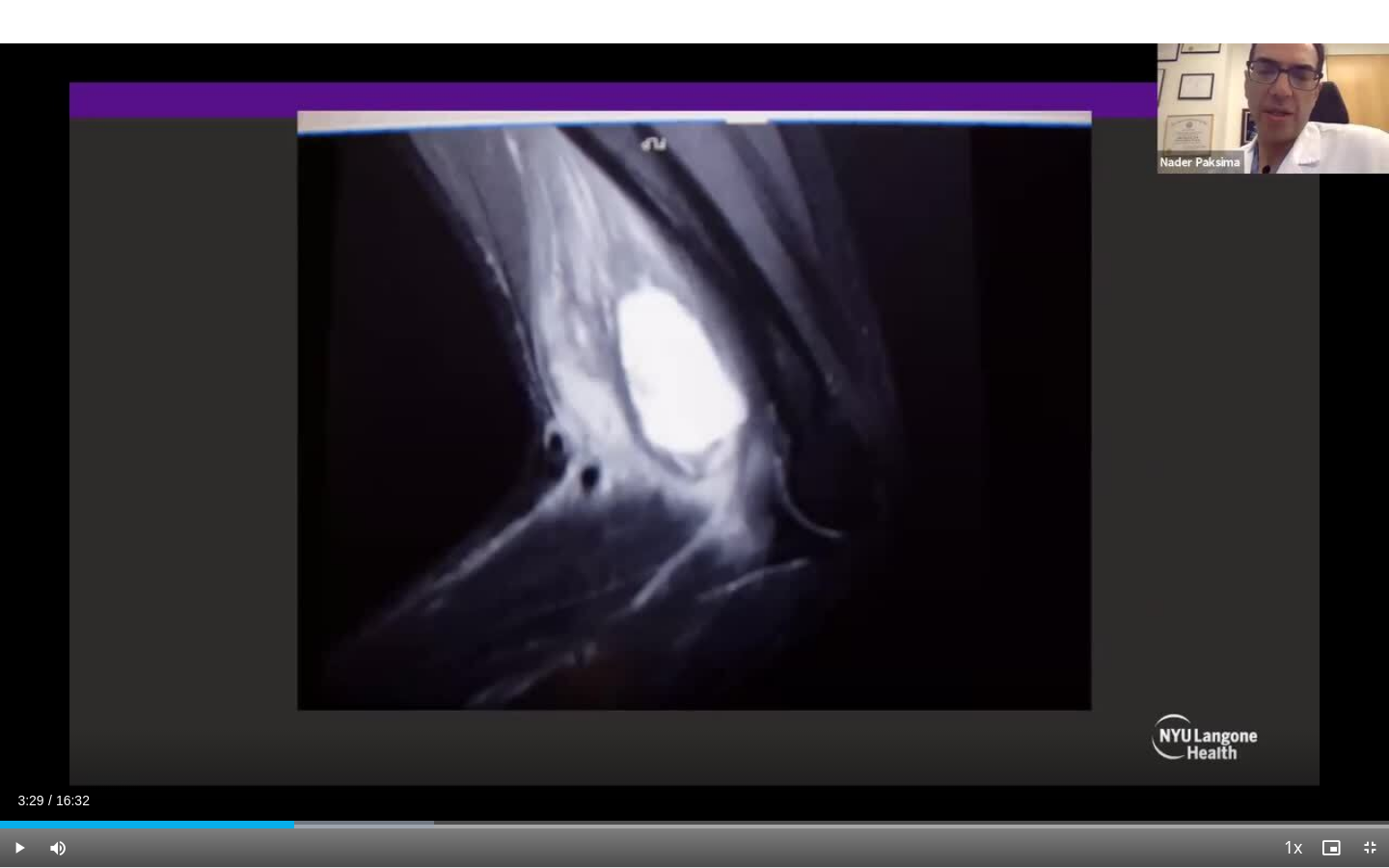 click at bounding box center [19, 848] 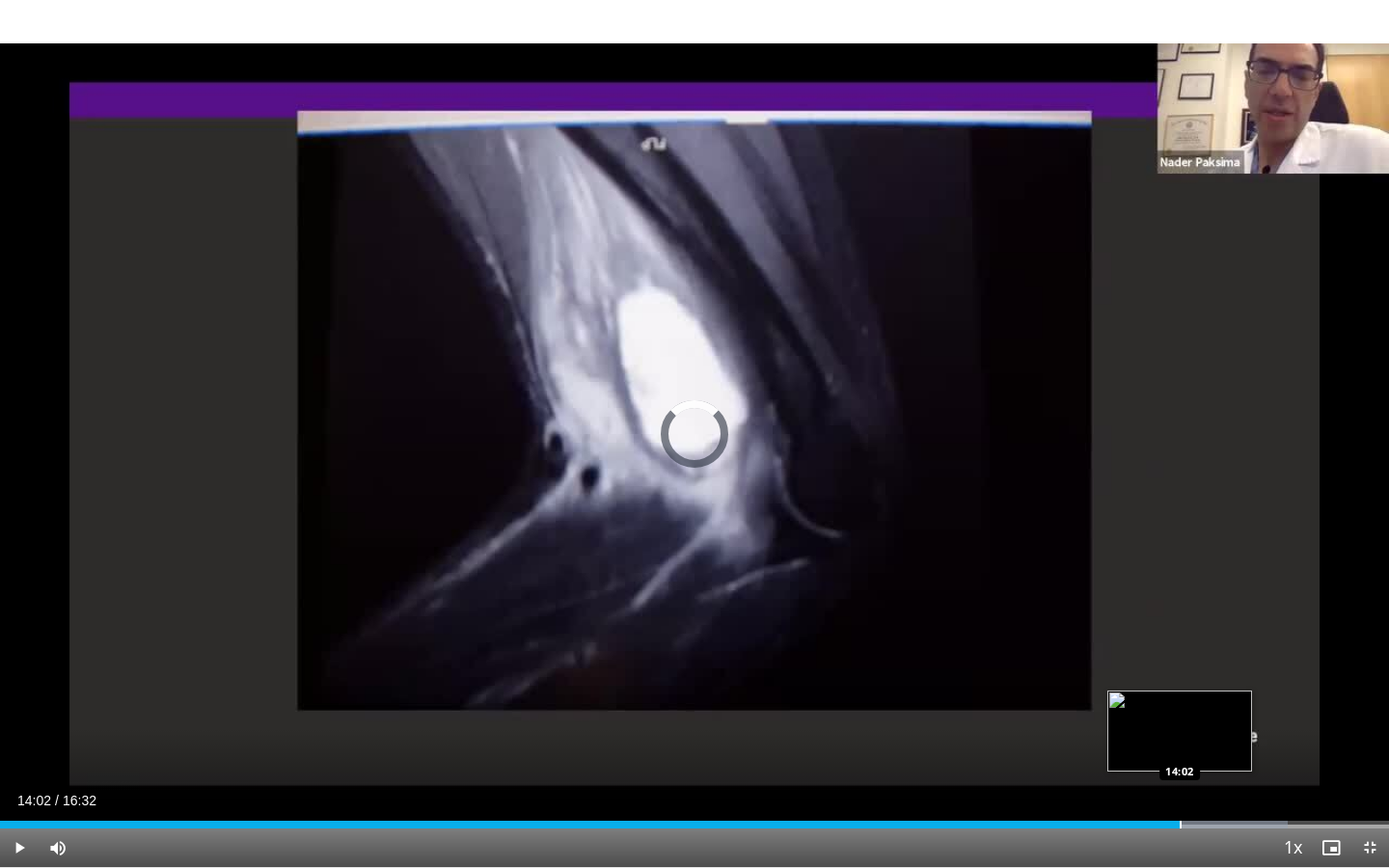 click at bounding box center (1181, 825) 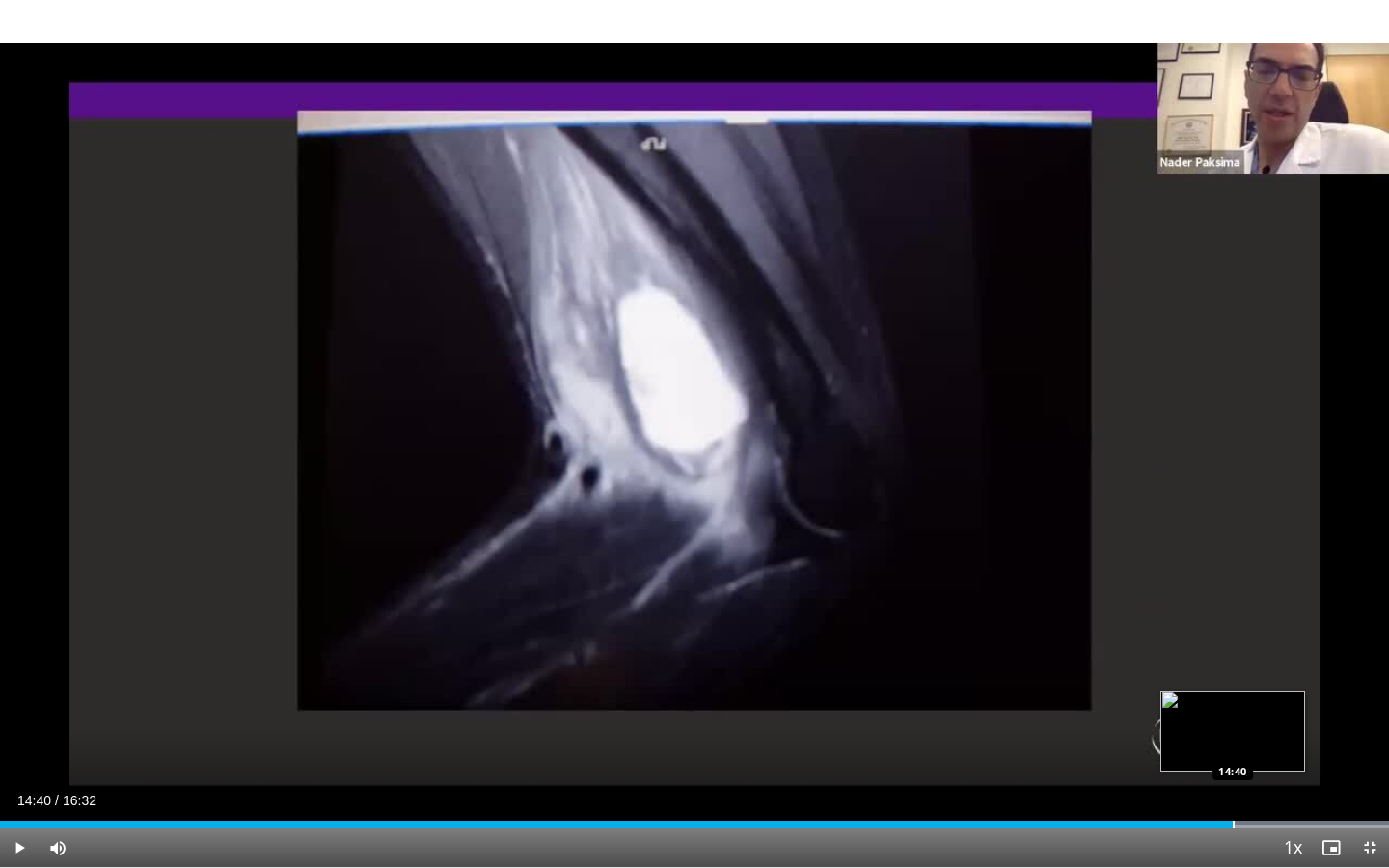 click at bounding box center (1234, 825) 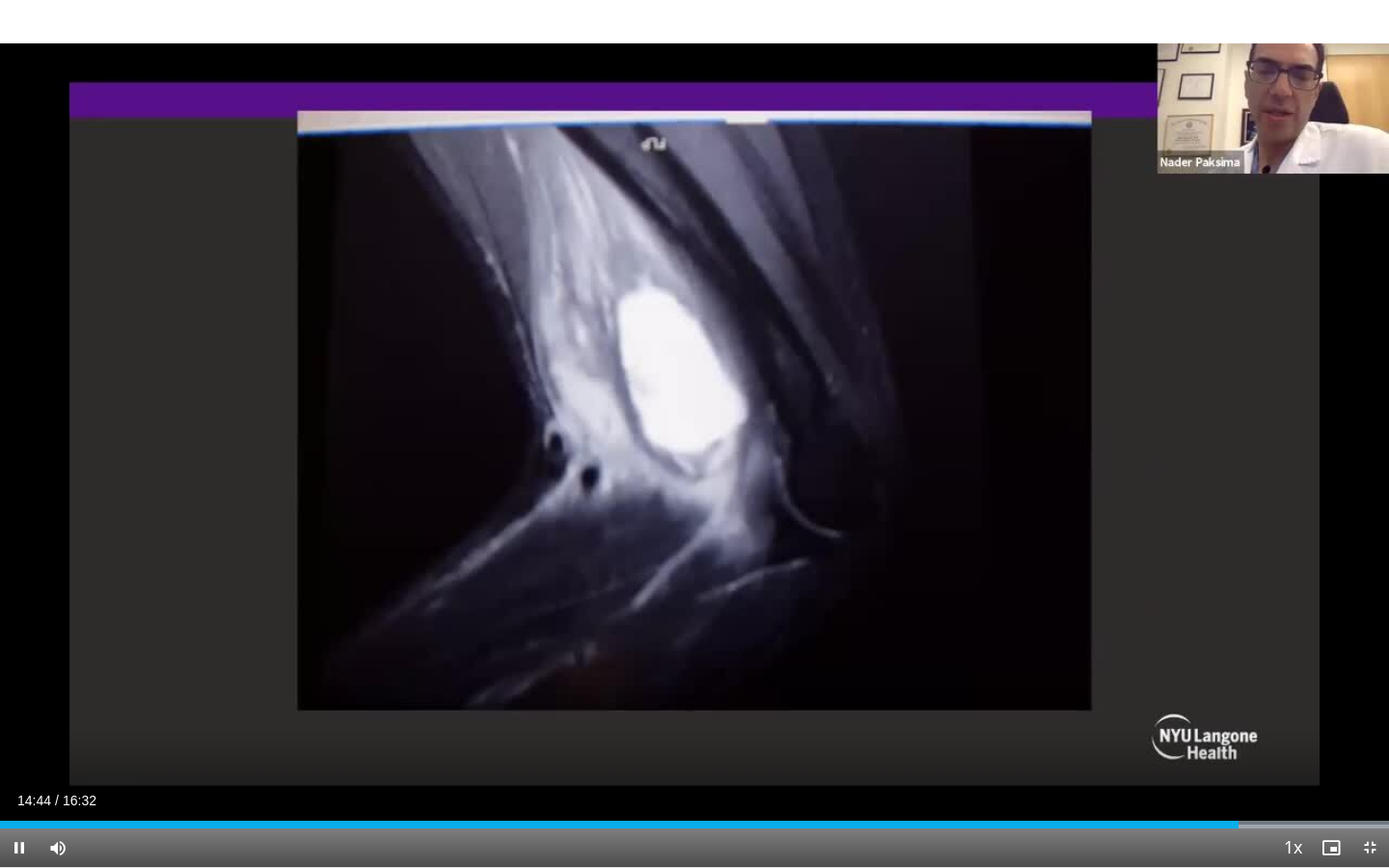 click at bounding box center [19, 848] 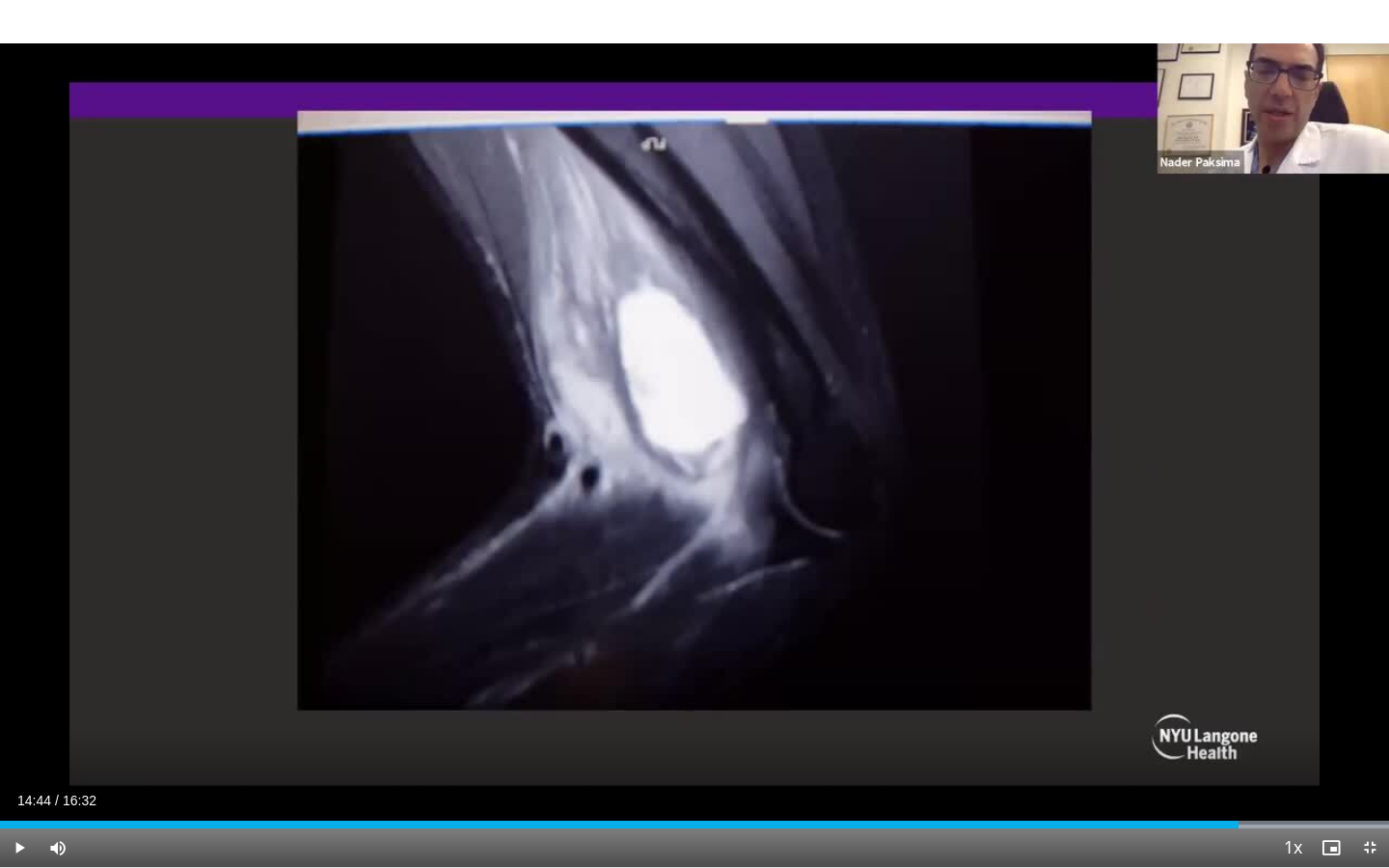 click at bounding box center [1370, 848] 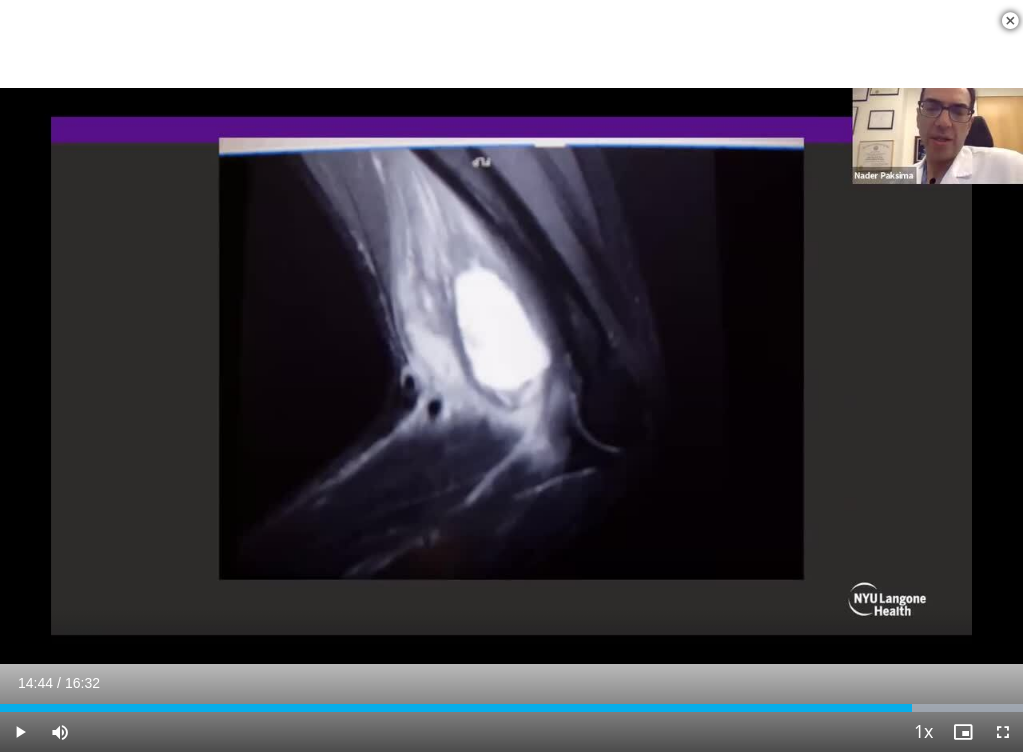 scroll, scrollTop: 478, scrollLeft: 0, axis: vertical 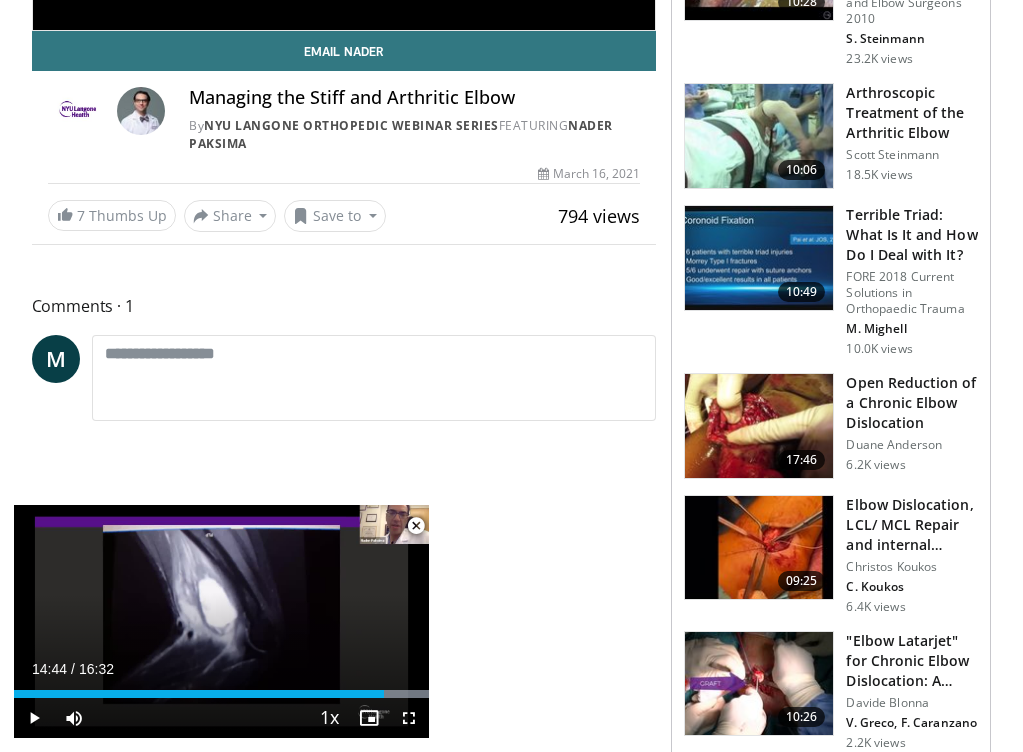 click at bounding box center (416, 526) 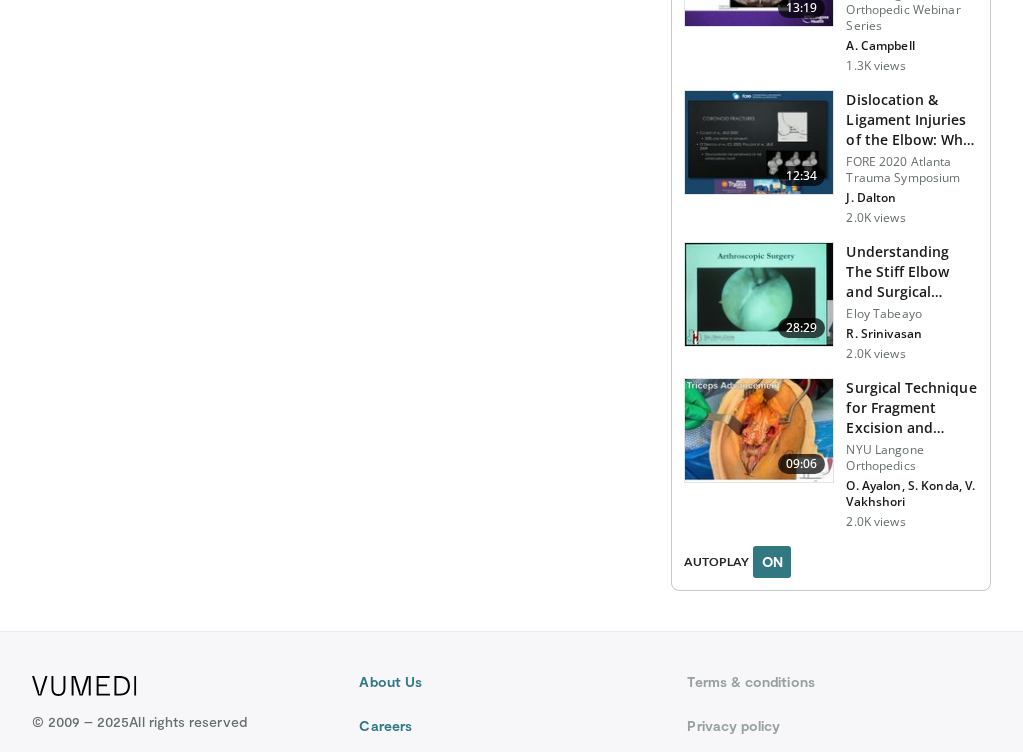 scroll, scrollTop: 2772, scrollLeft: 0, axis: vertical 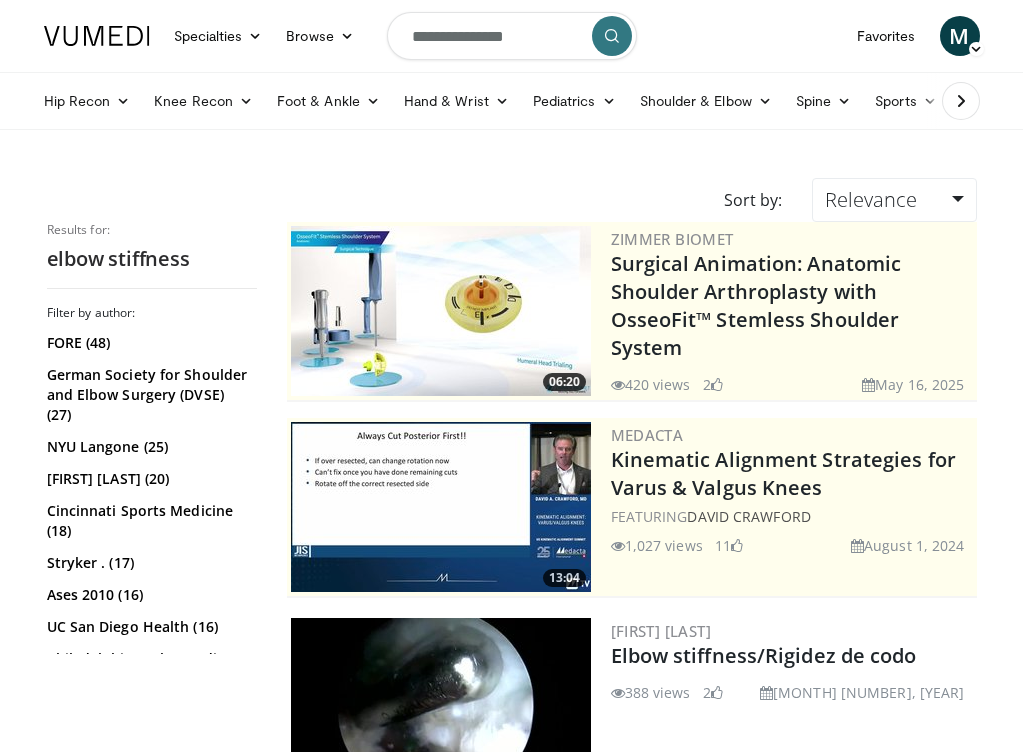 click at bounding box center (612, 36) 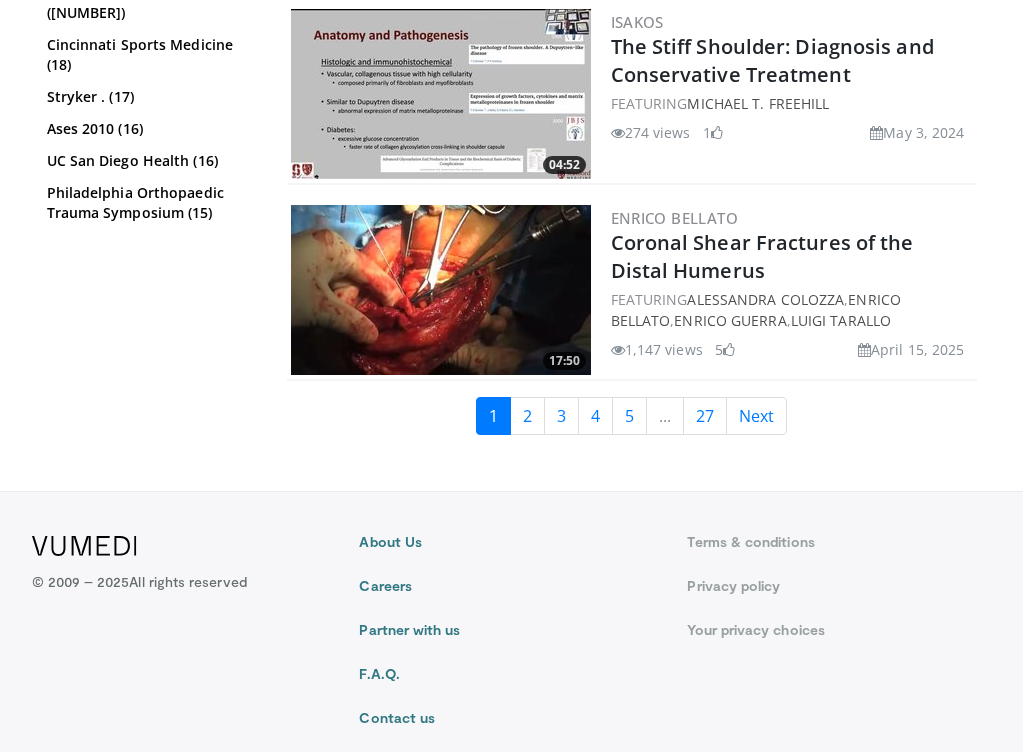 scroll, scrollTop: 4972, scrollLeft: 1, axis: both 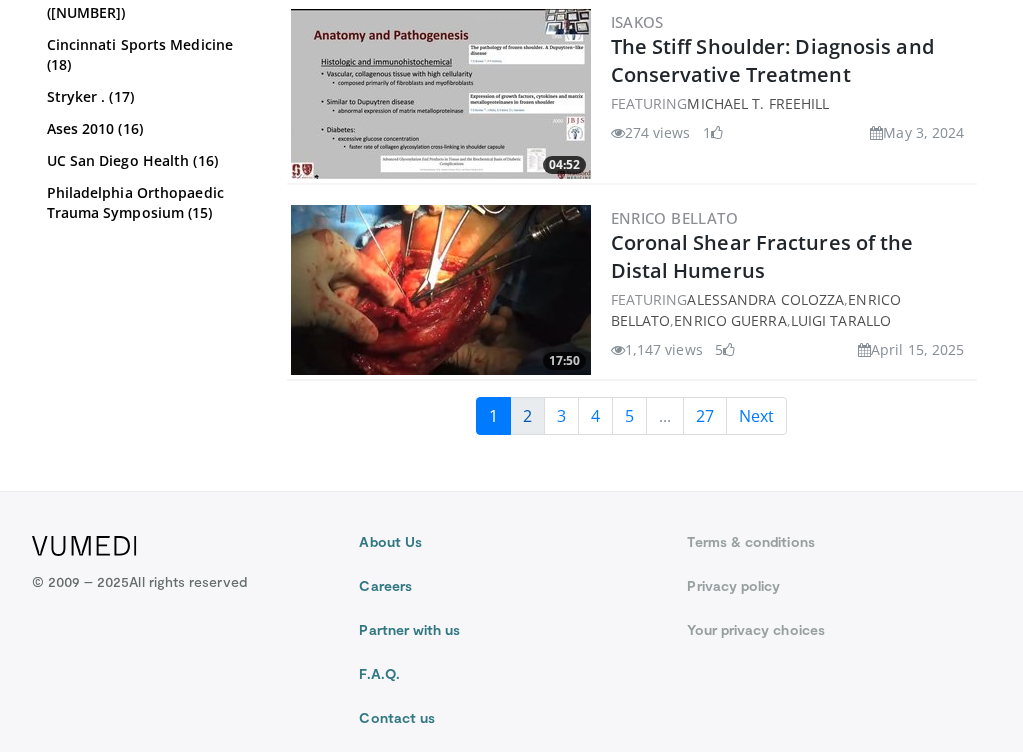 click on "2" at bounding box center (527, 416) 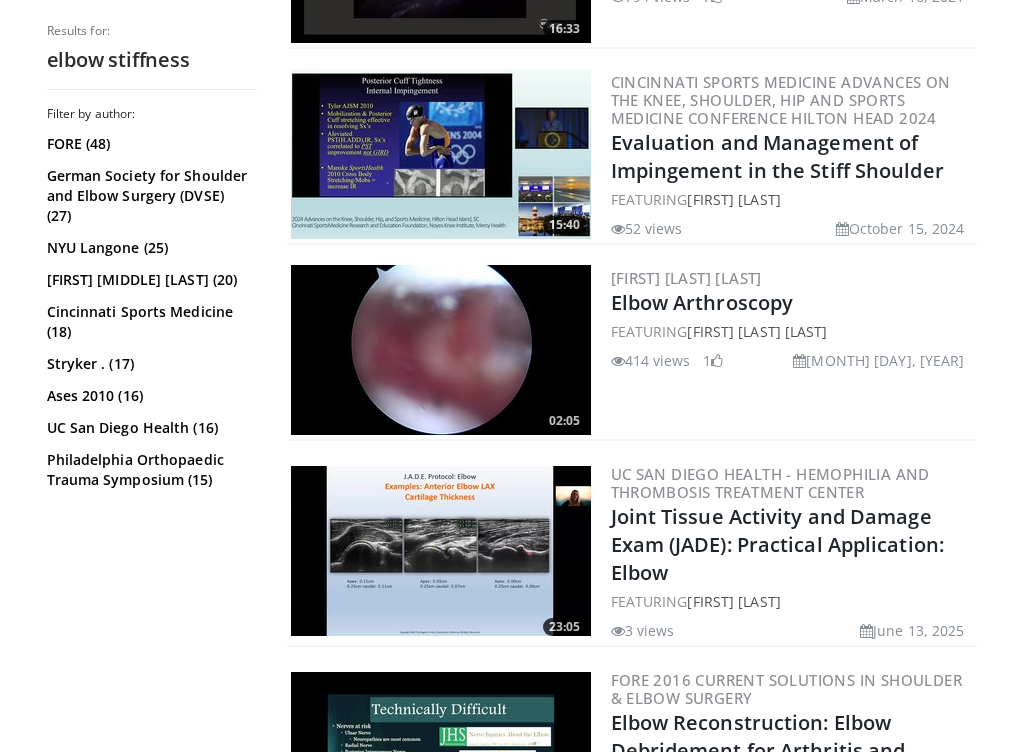 scroll, scrollTop: 2938, scrollLeft: 2, axis: both 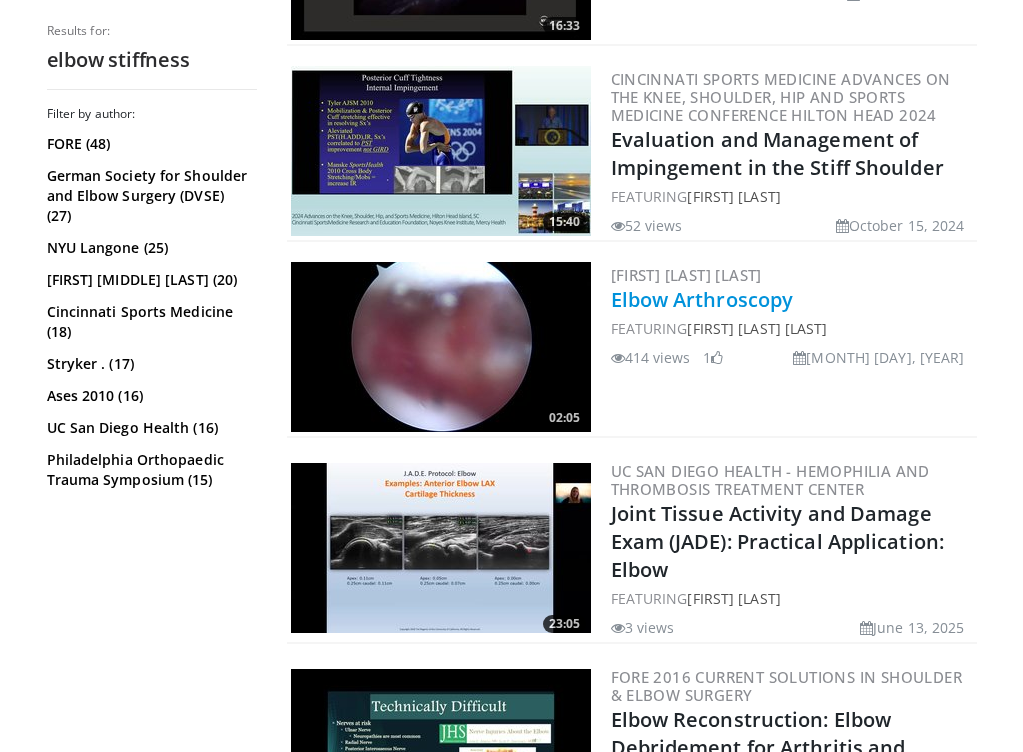 click on "Elbow Arthroscopy" at bounding box center [702, 299] 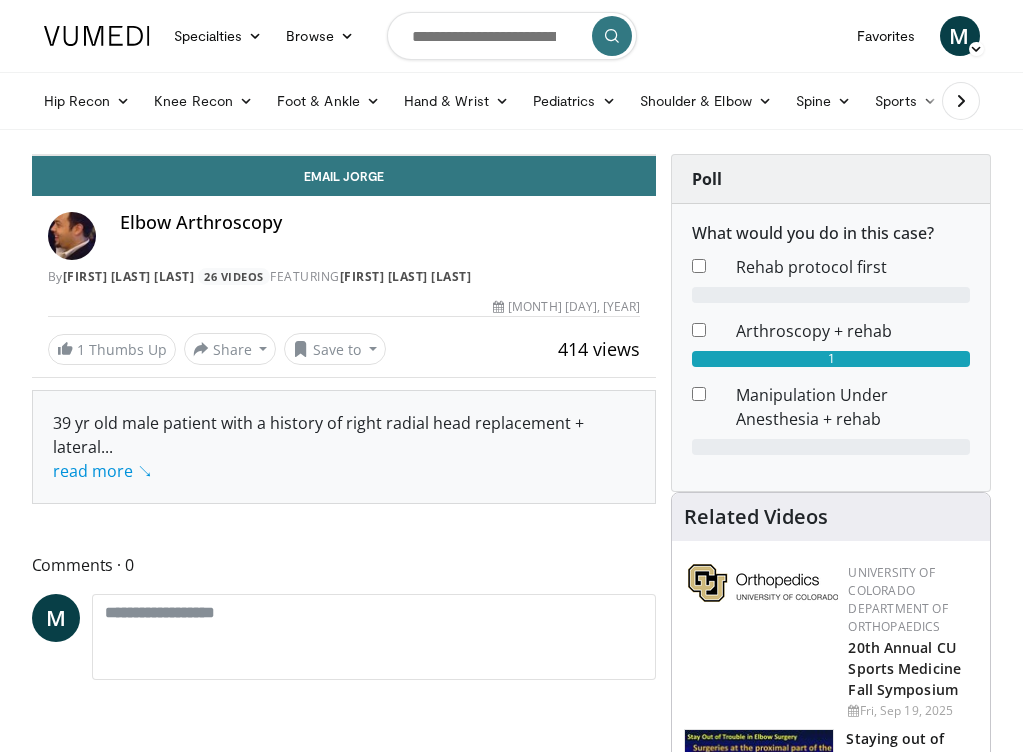 scroll, scrollTop: 0, scrollLeft: 0, axis: both 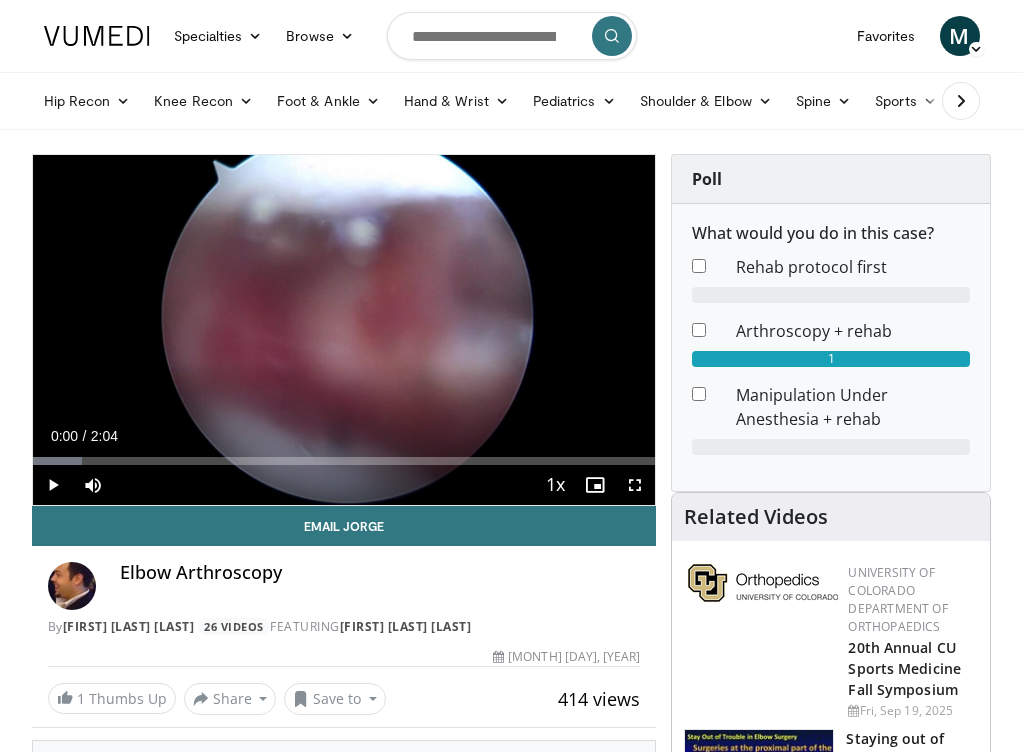 click at bounding box center (53, 485) 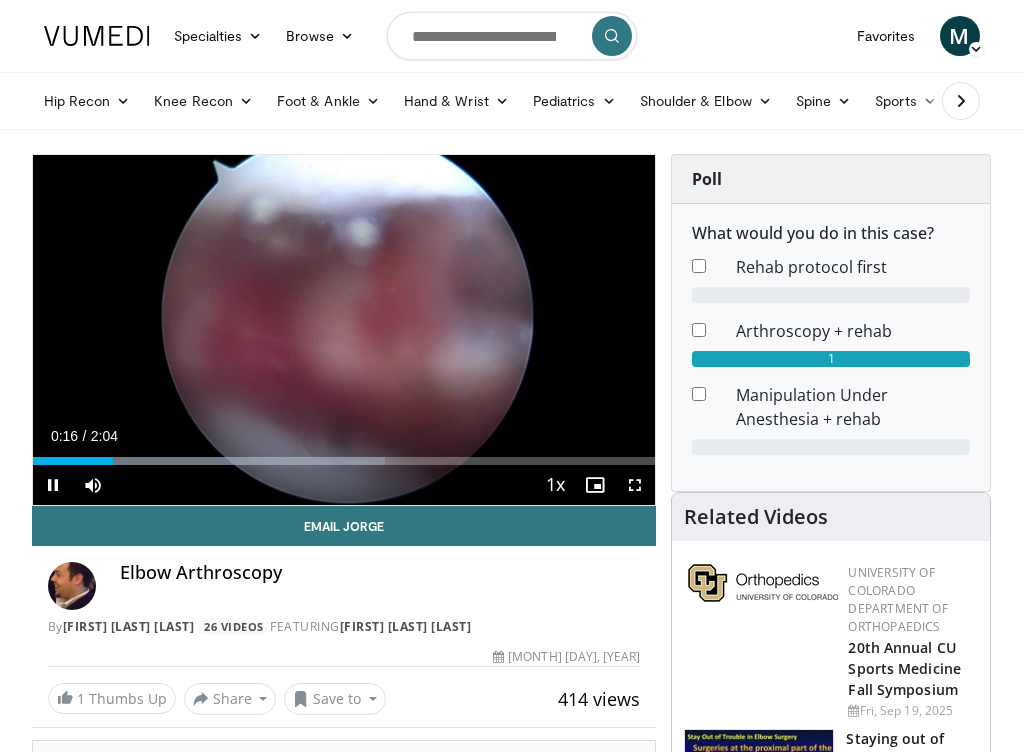 click at bounding box center (53, 485) 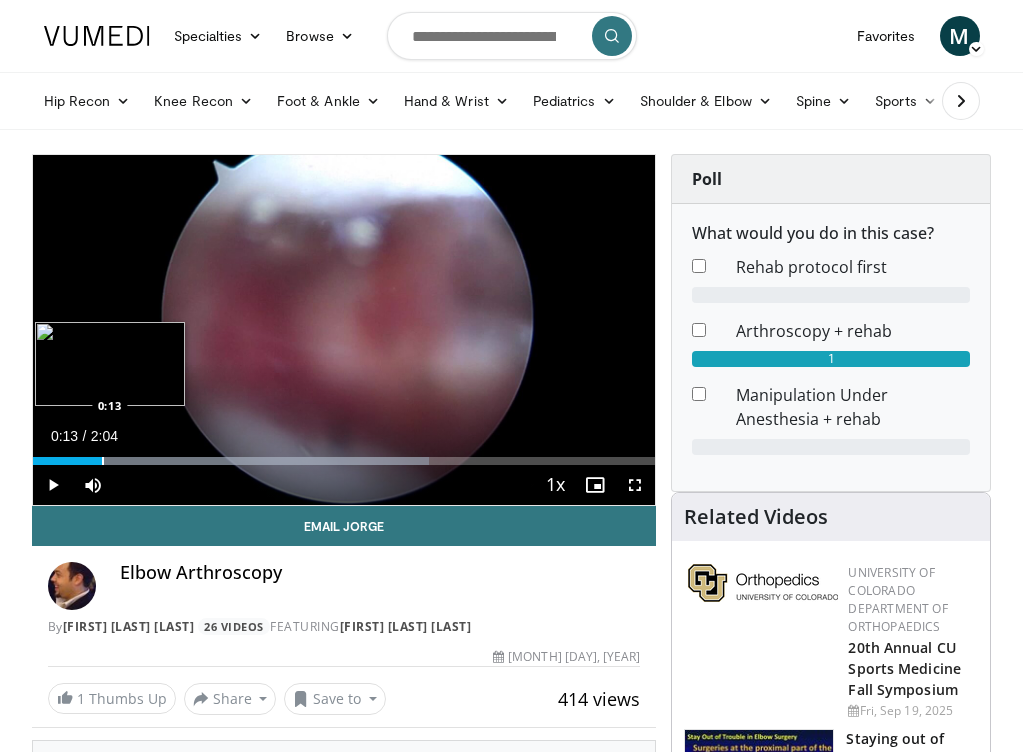 click at bounding box center (103, 461) 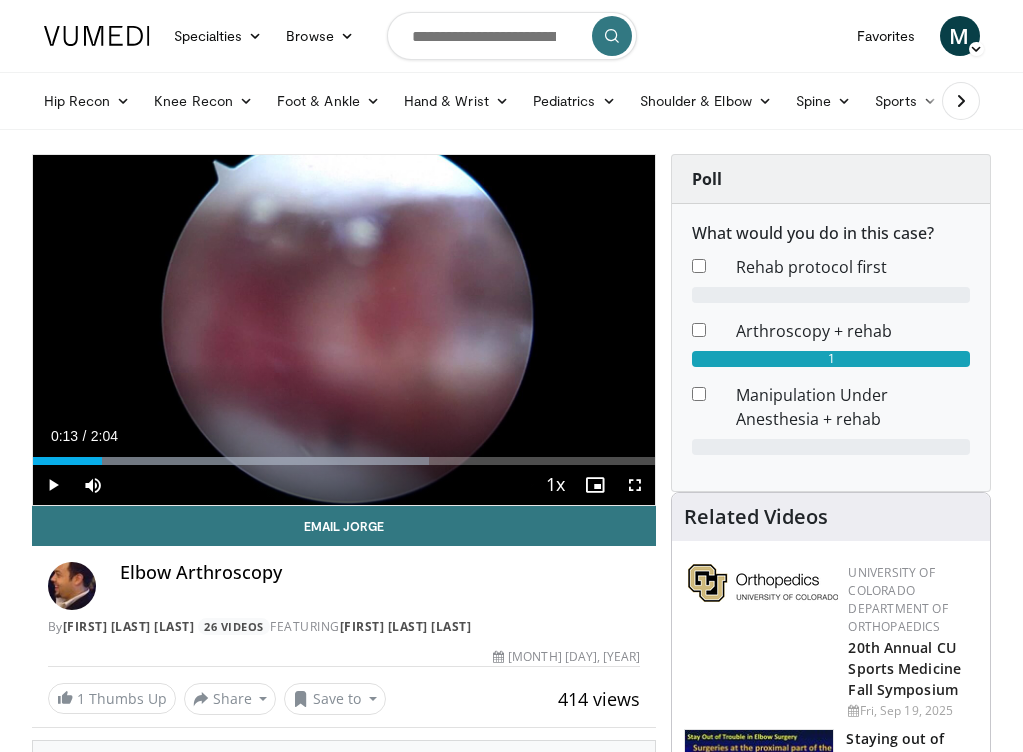 click at bounding box center [53, 485] 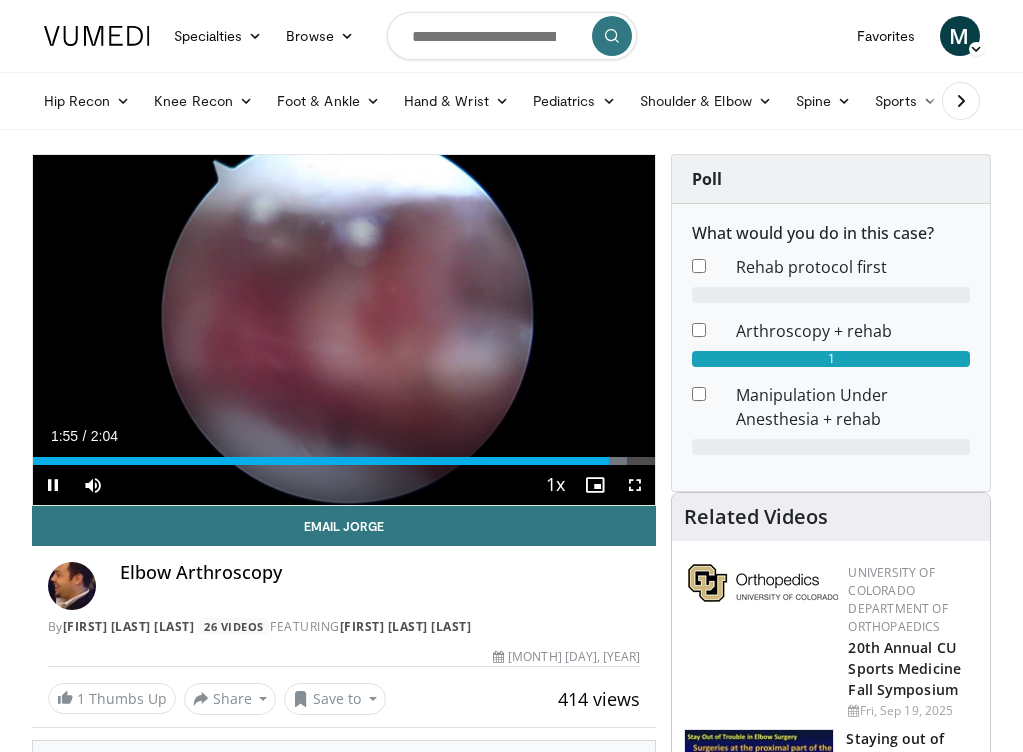 click at bounding box center (53, 485) 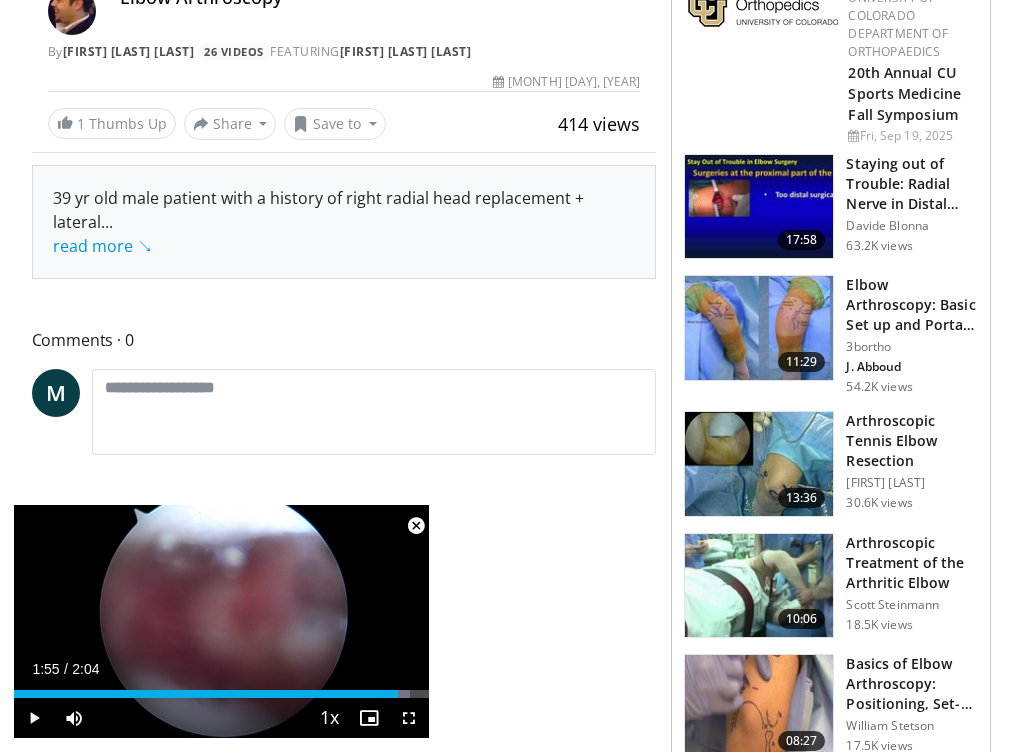 scroll, scrollTop: 579, scrollLeft: 0, axis: vertical 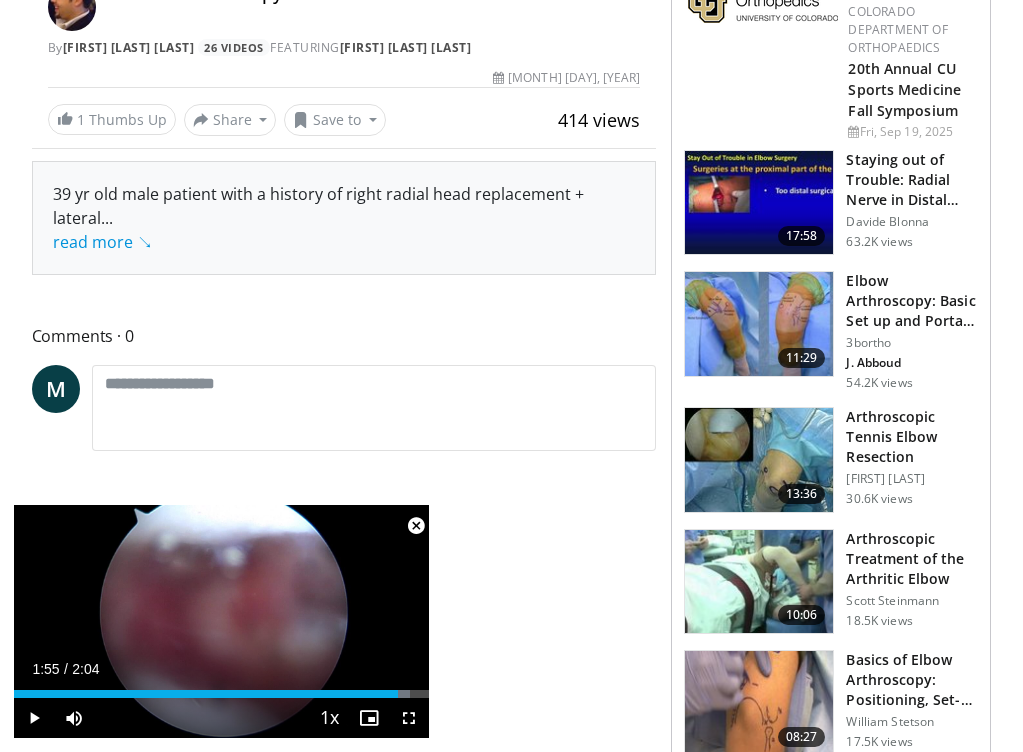 click at bounding box center [759, 324] 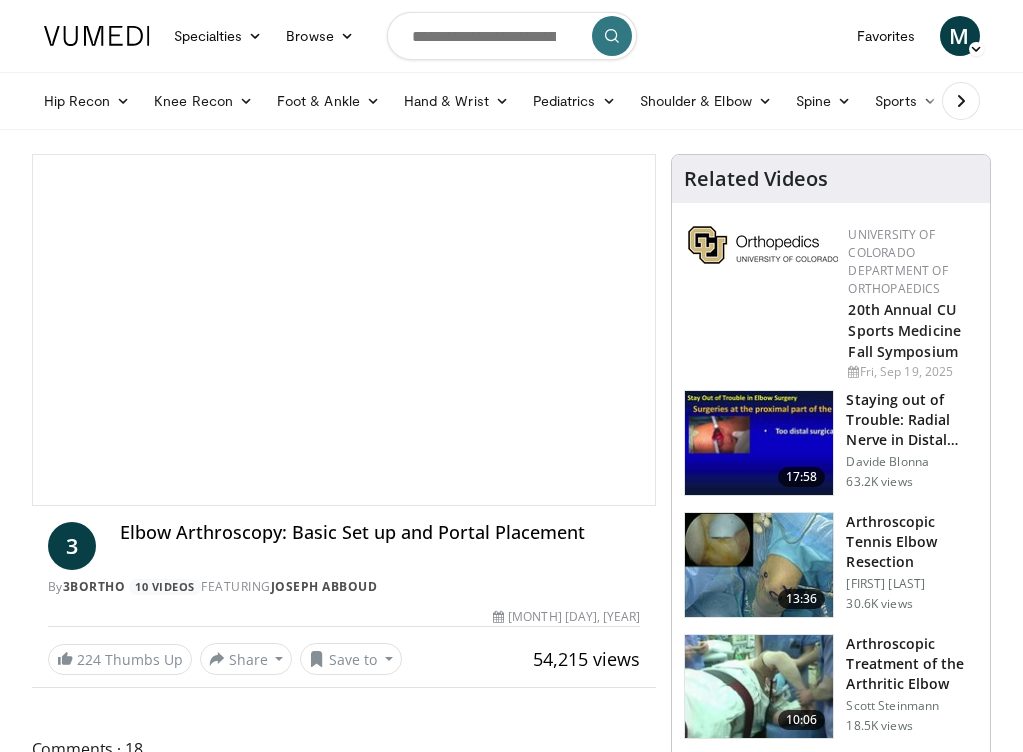 scroll, scrollTop: 0, scrollLeft: 0, axis: both 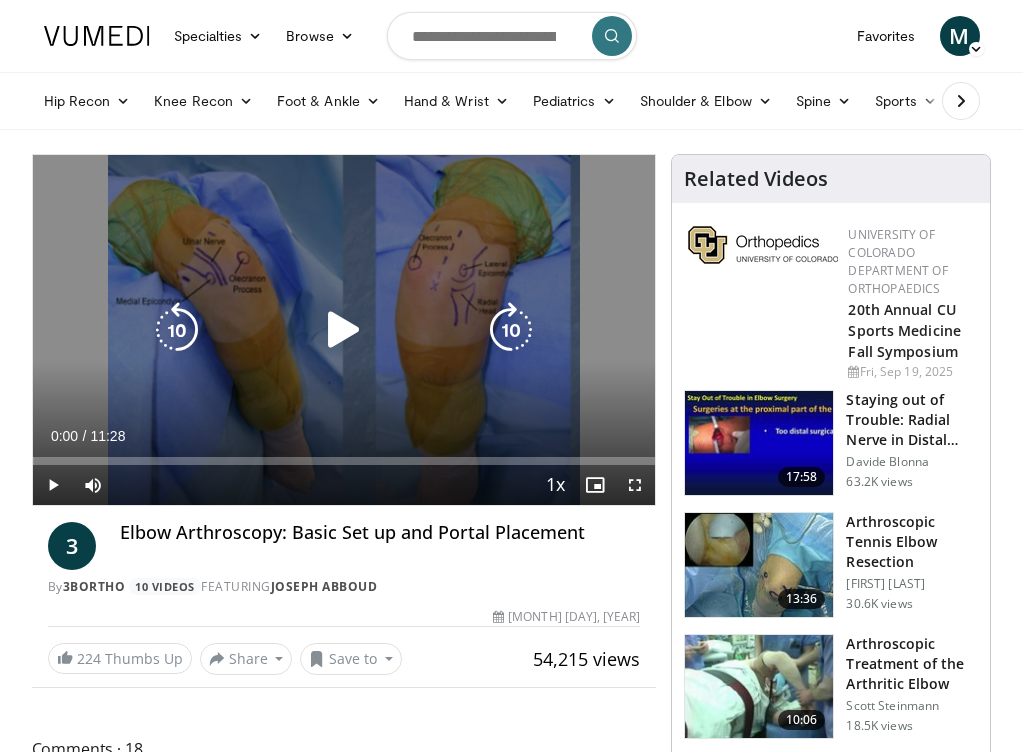 click at bounding box center [344, 330] 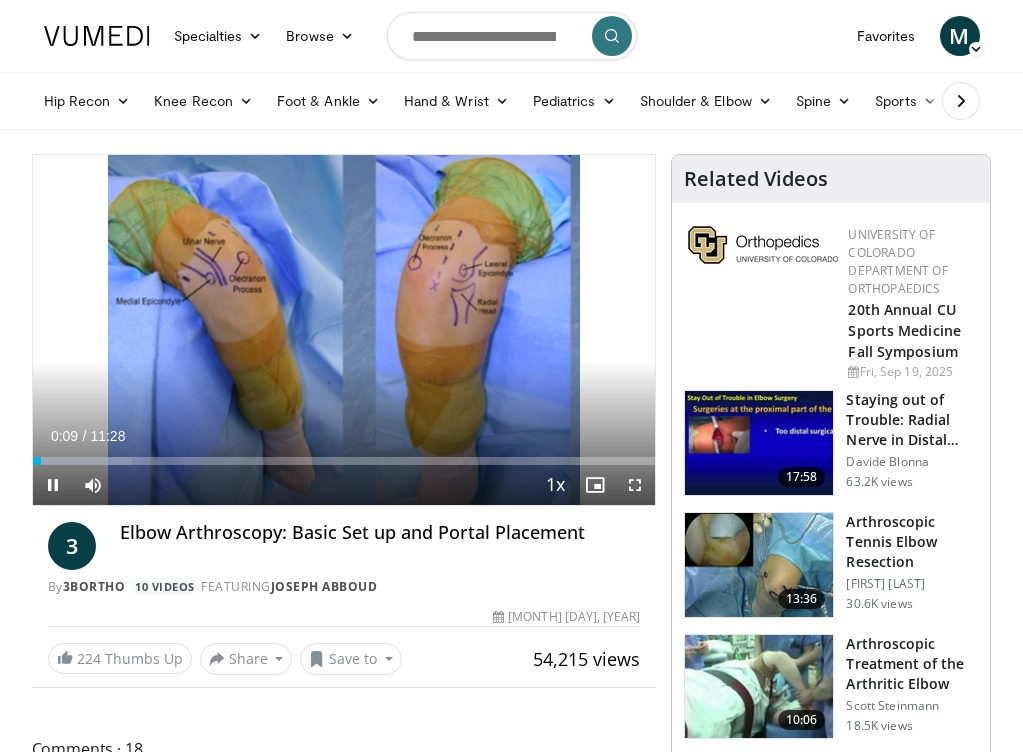 click at bounding box center [53, 485] 